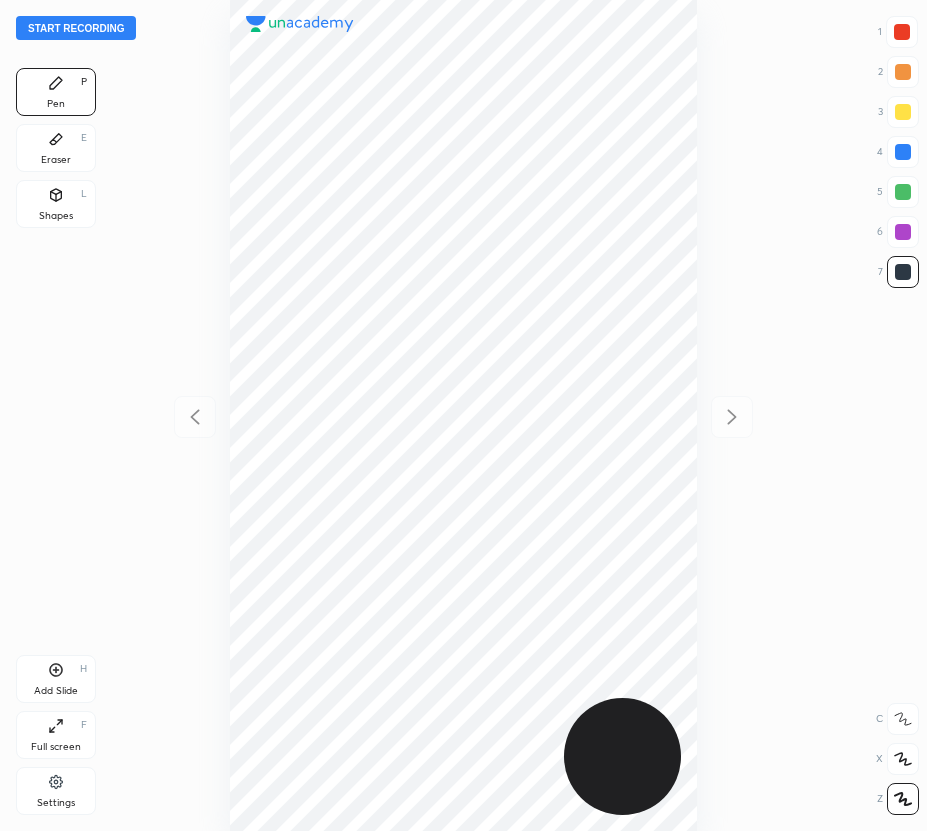 scroll, scrollTop: 0, scrollLeft: 0, axis: both 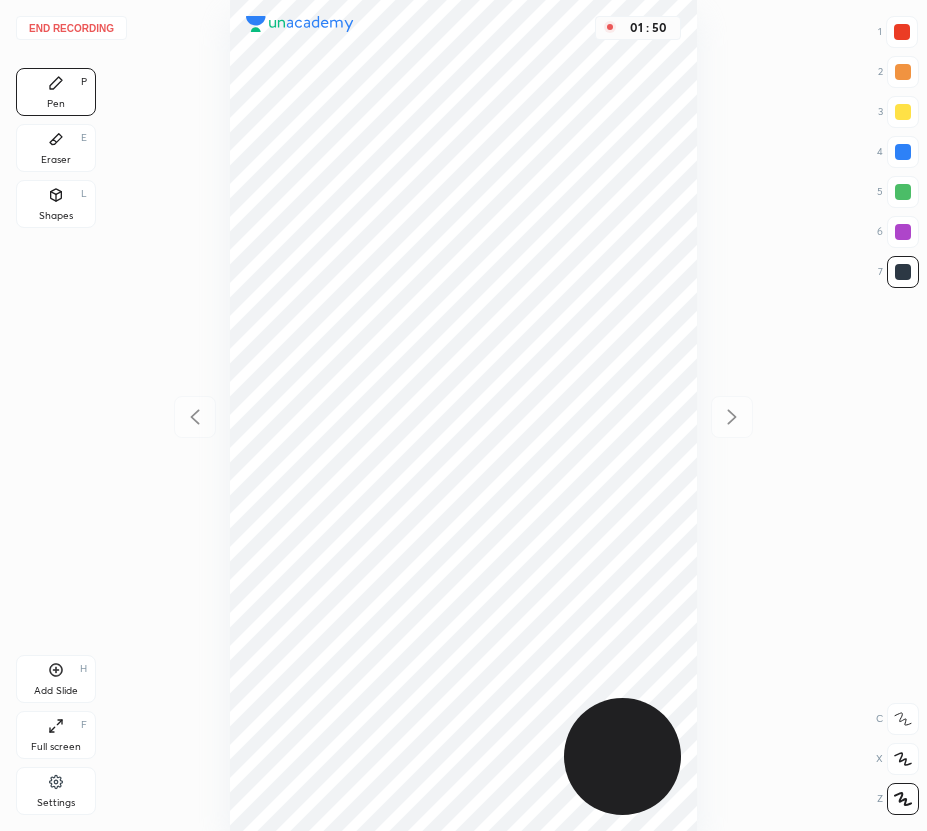 drag, startPoint x: 56, startPoint y: 146, endPoint x: 79, endPoint y: 170, distance: 33.24154 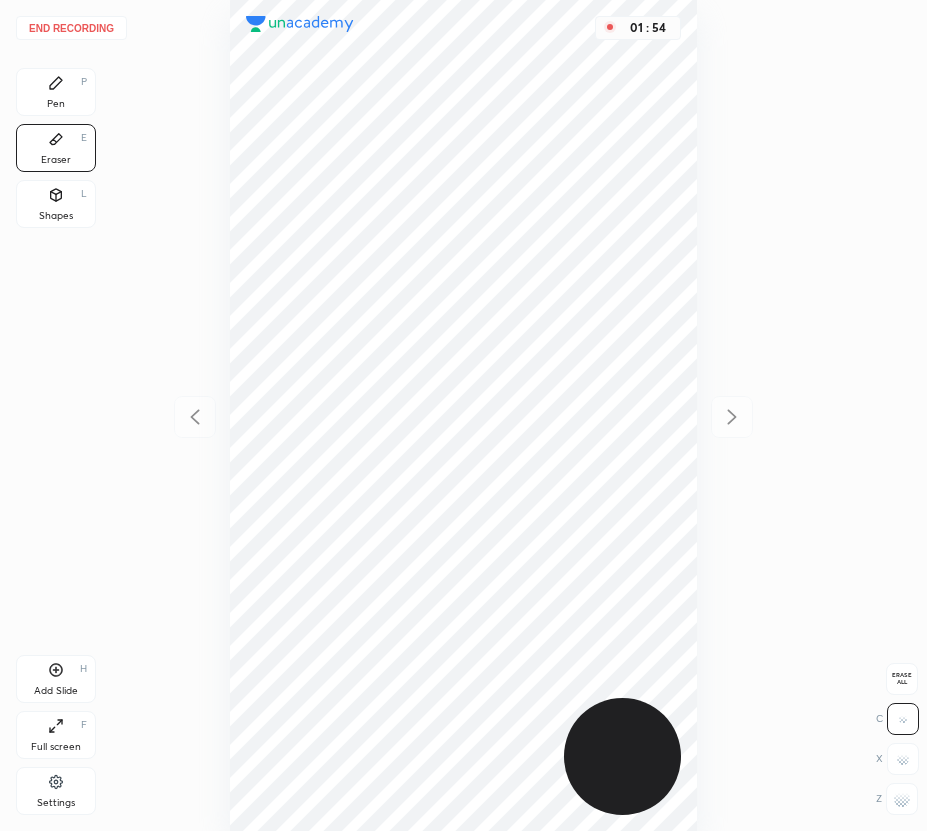click on "Pen P" at bounding box center (56, 92) 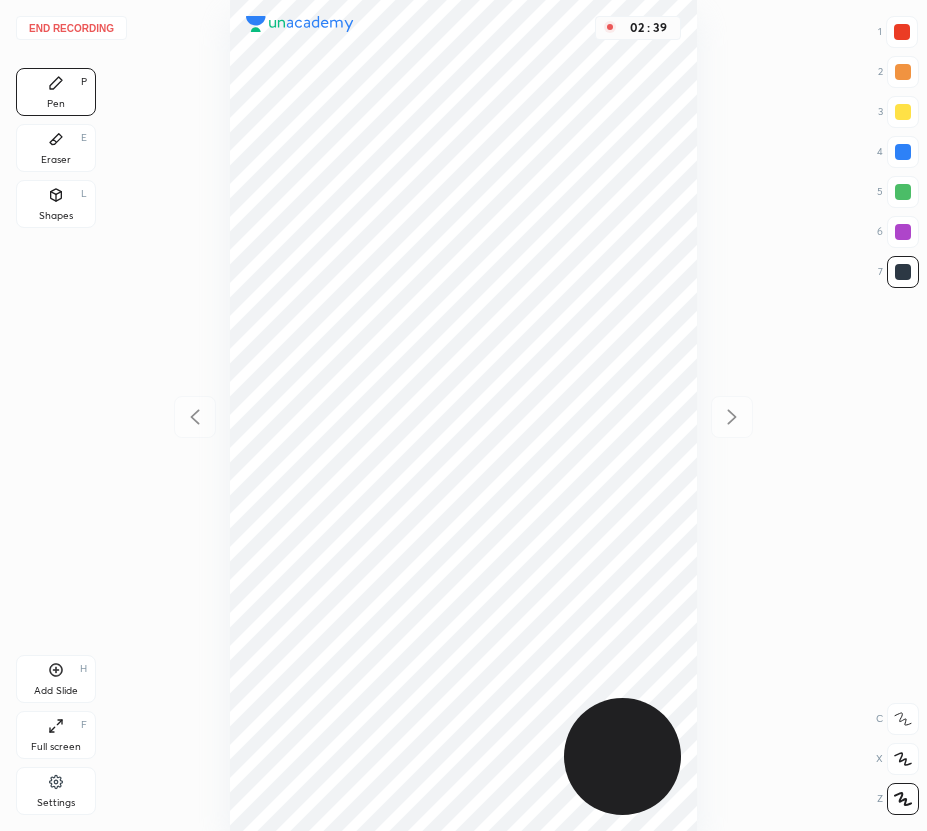 drag, startPoint x: 52, startPoint y: 158, endPoint x: 226, endPoint y: 338, distance: 250.35175 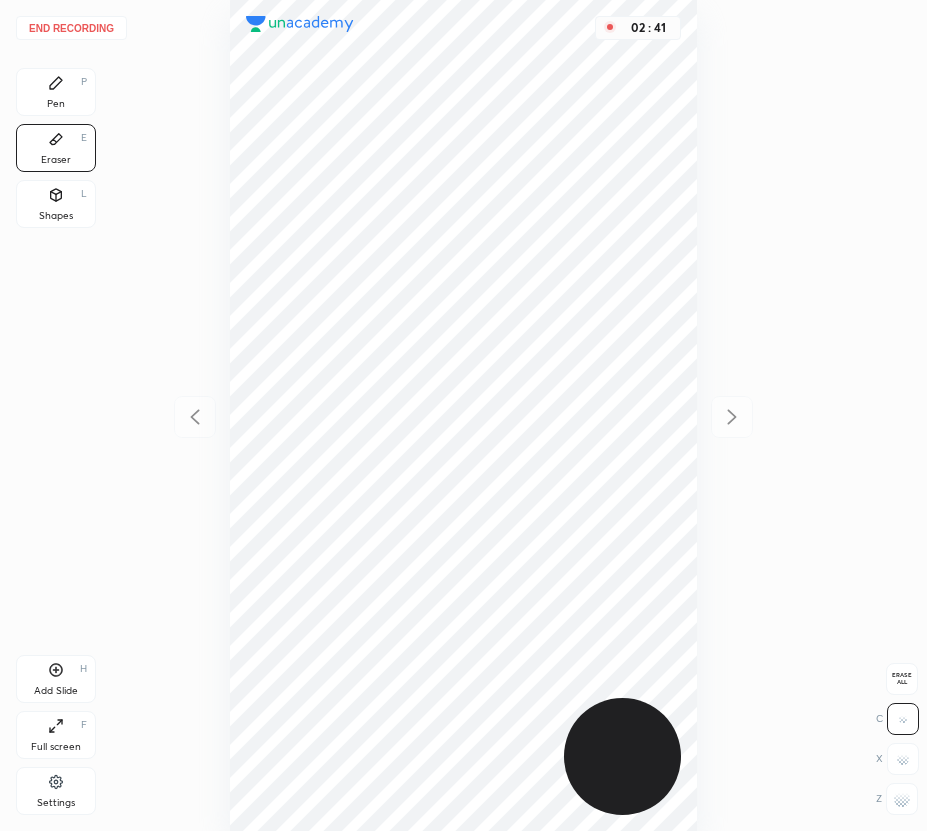 drag, startPoint x: 58, startPoint y: 86, endPoint x: 187, endPoint y: 241, distance: 201.65813 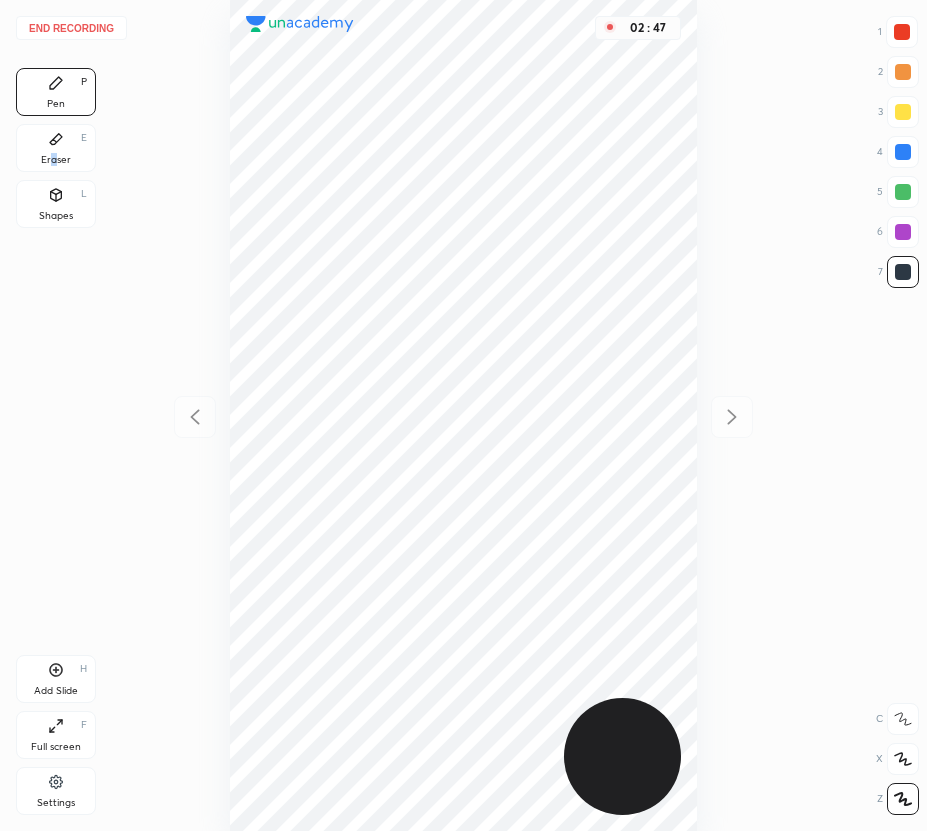 drag, startPoint x: 49, startPoint y: 152, endPoint x: 179, endPoint y: 313, distance: 206.93236 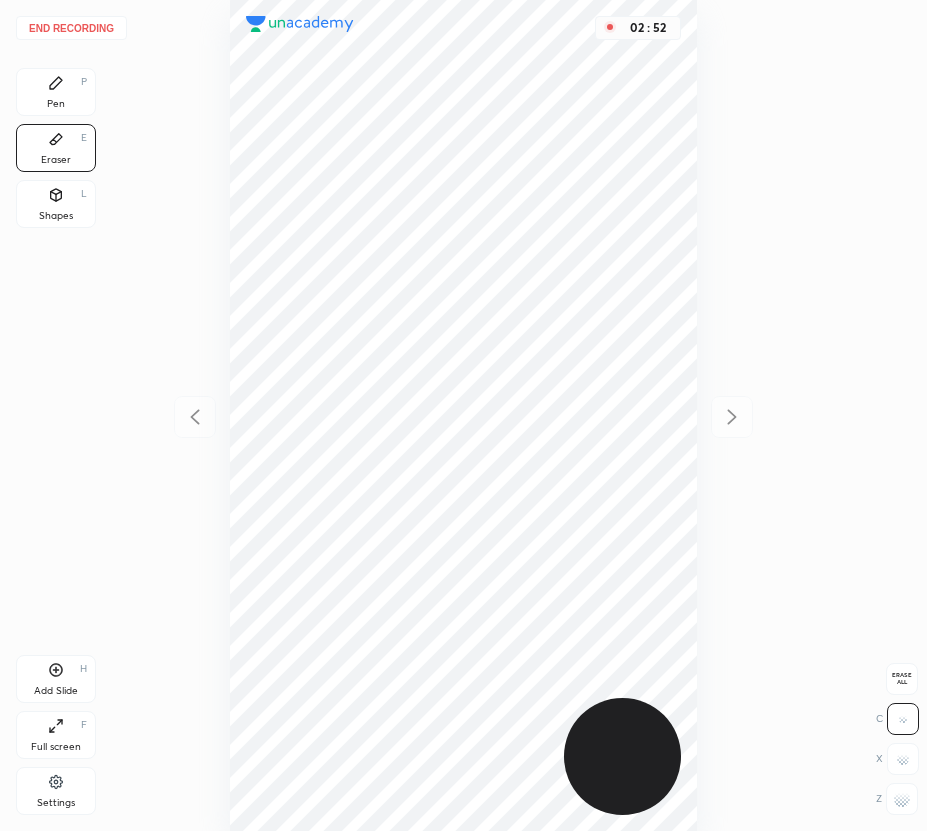 click on "Pen P" at bounding box center [56, 92] 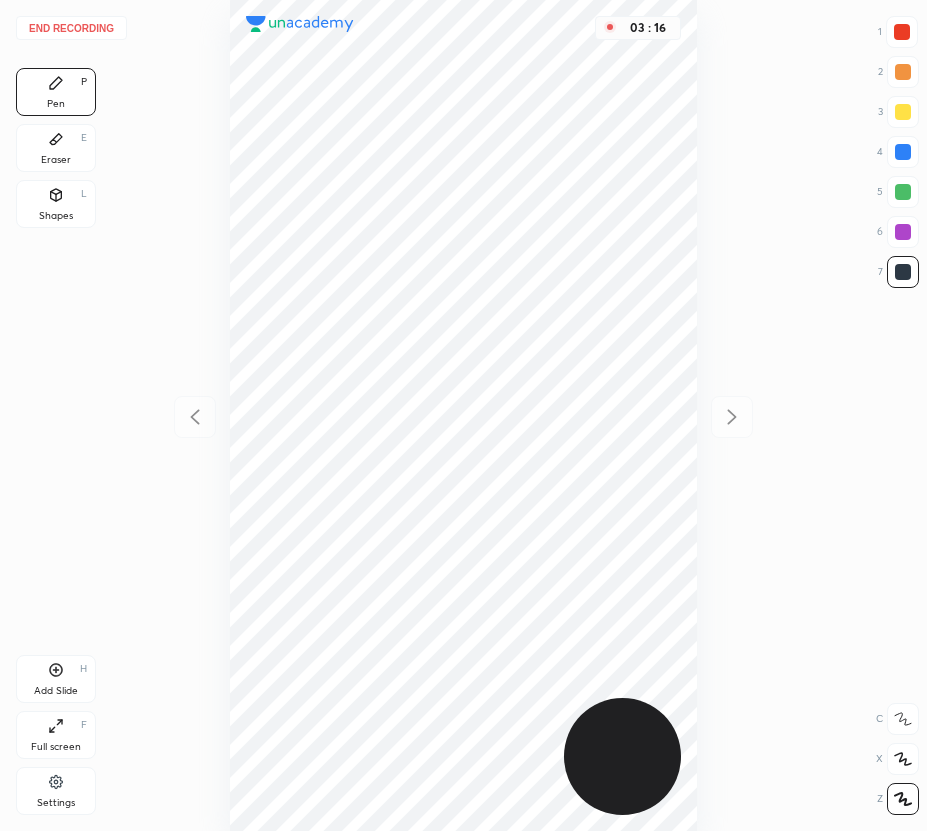 click on "03 : 16" at bounding box center (463, 415) 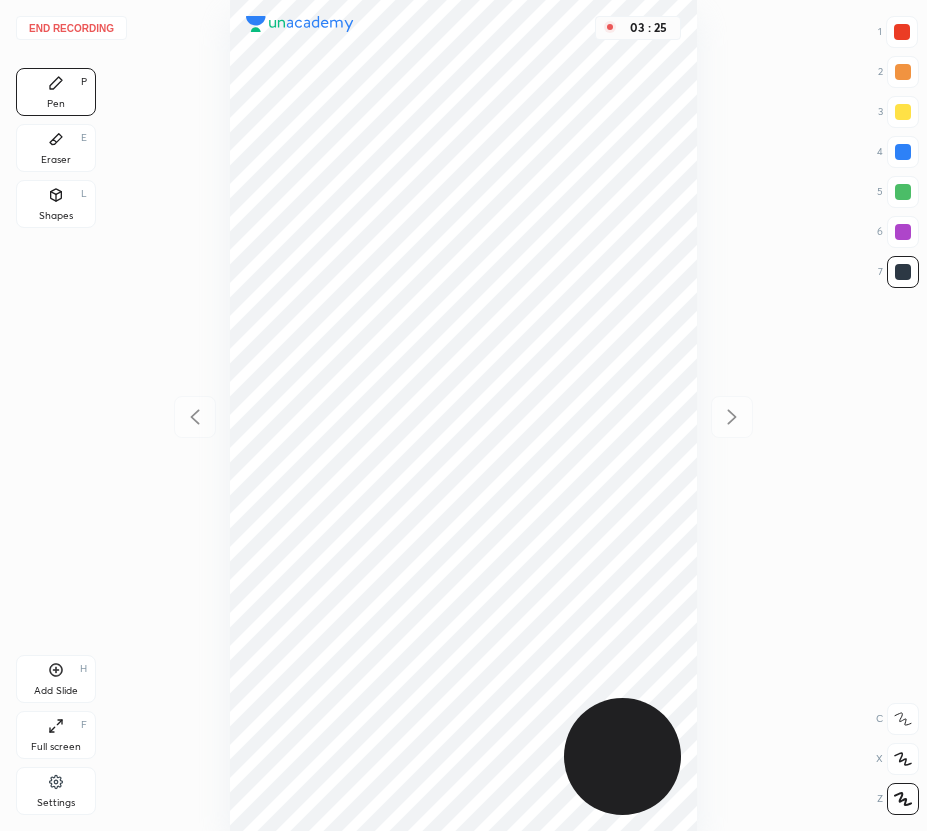 drag, startPoint x: 76, startPoint y: 166, endPoint x: 172, endPoint y: 406, distance: 258.4879 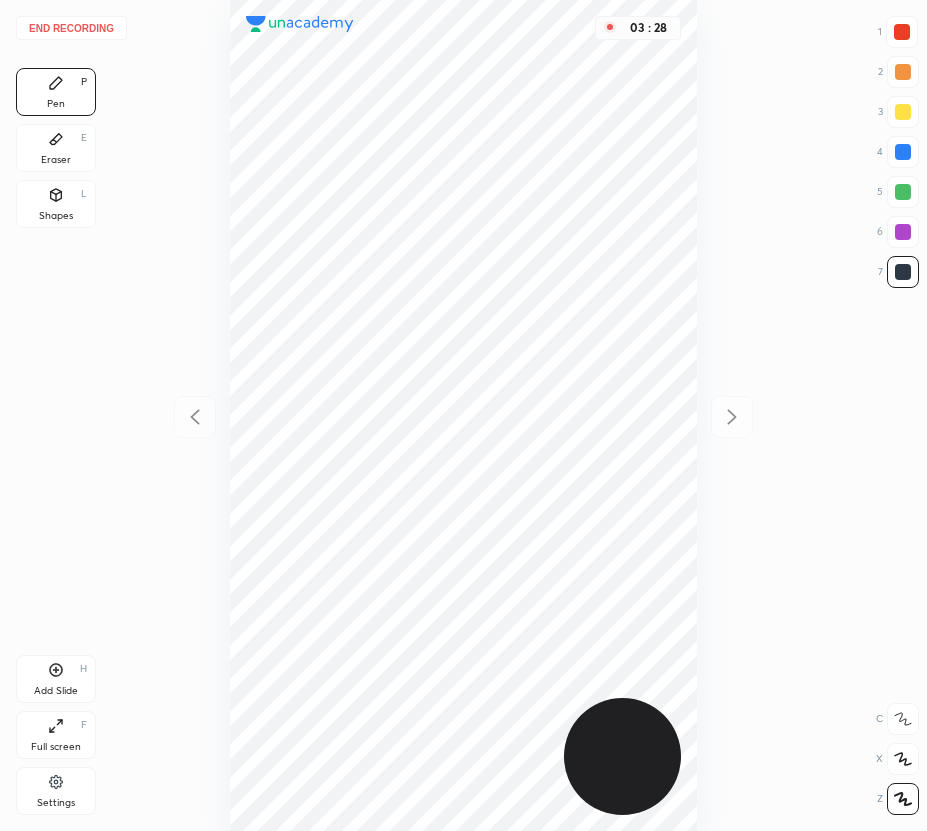 drag, startPoint x: 50, startPoint y: 159, endPoint x: 121, endPoint y: 195, distance: 79.60528 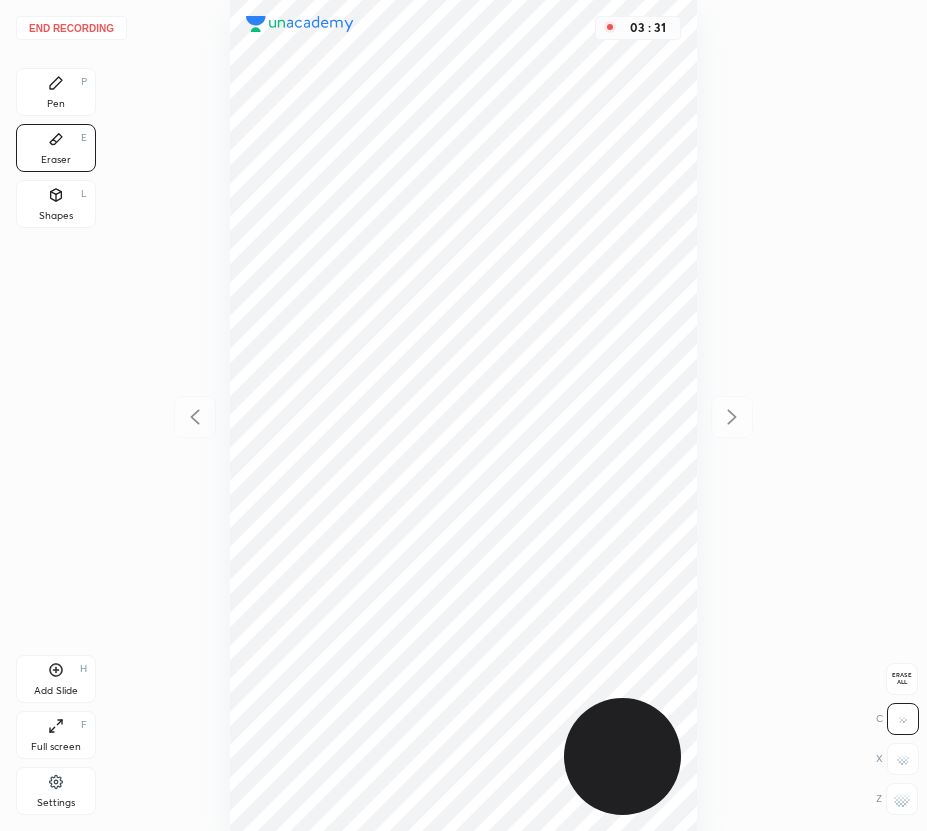 drag, startPoint x: 65, startPoint y: 96, endPoint x: 102, endPoint y: 131, distance: 50.931328 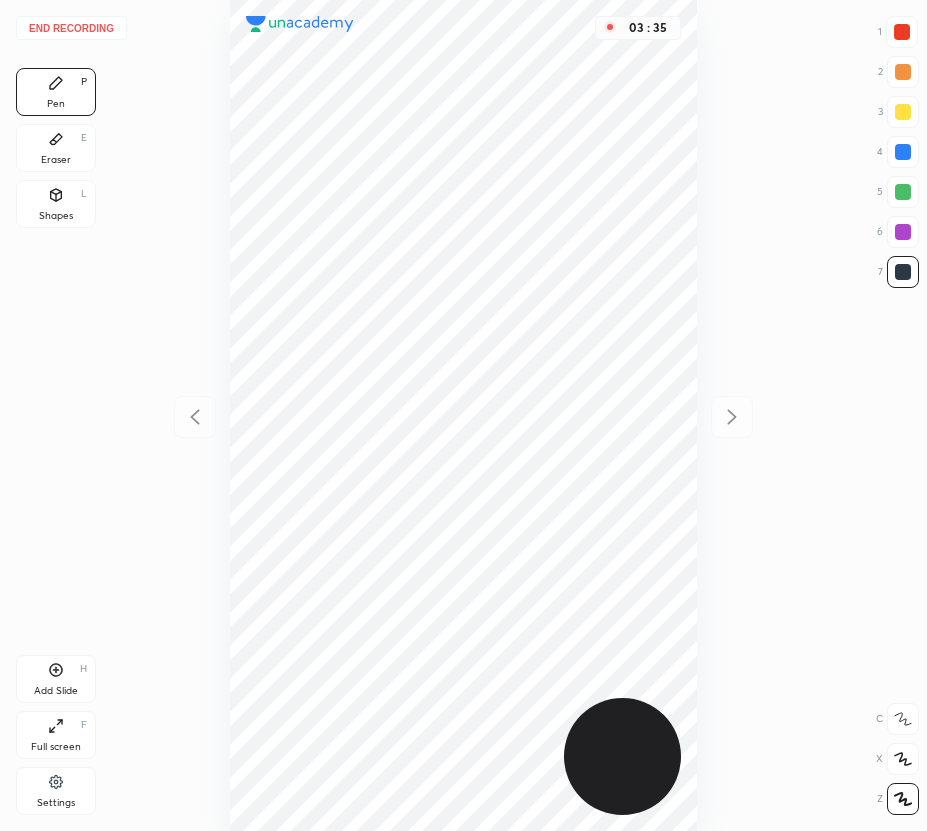 click on "End recording" at bounding box center [71, 28] 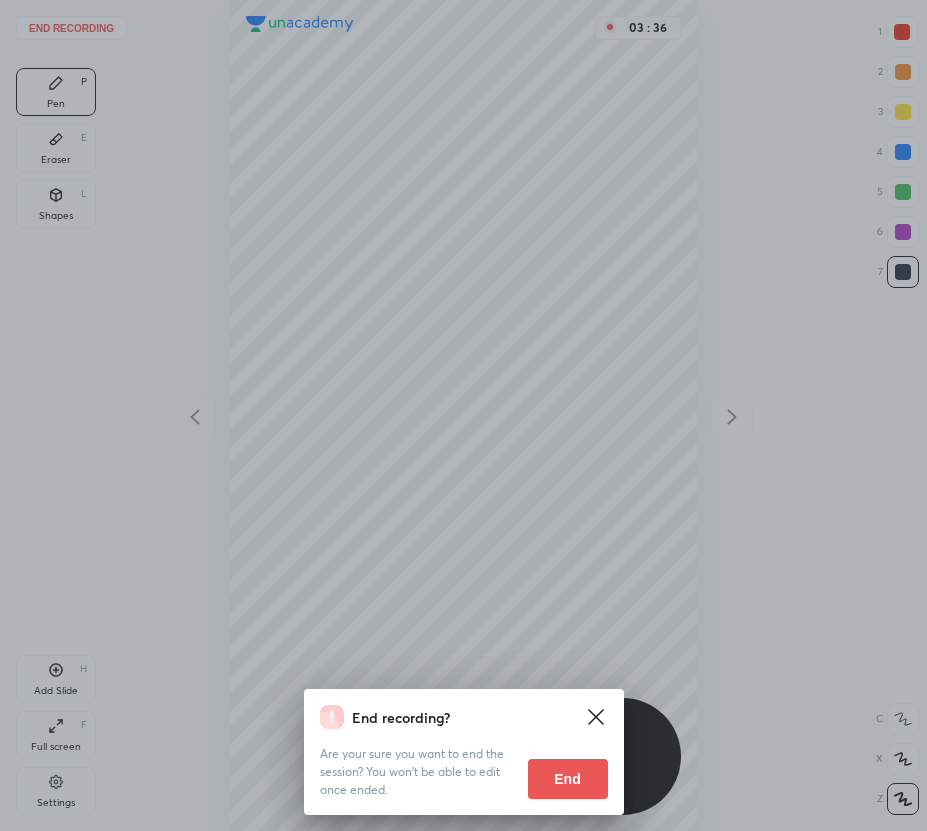 click on "End" at bounding box center [568, 779] 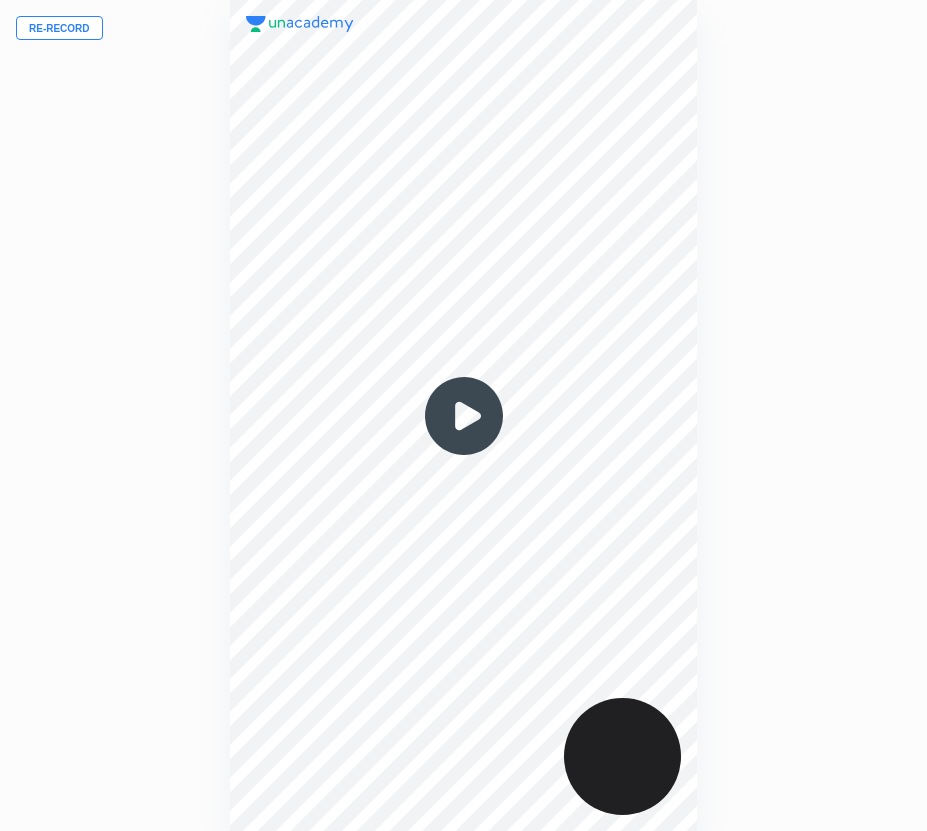 click on "Re-record" at bounding box center (59, 28) 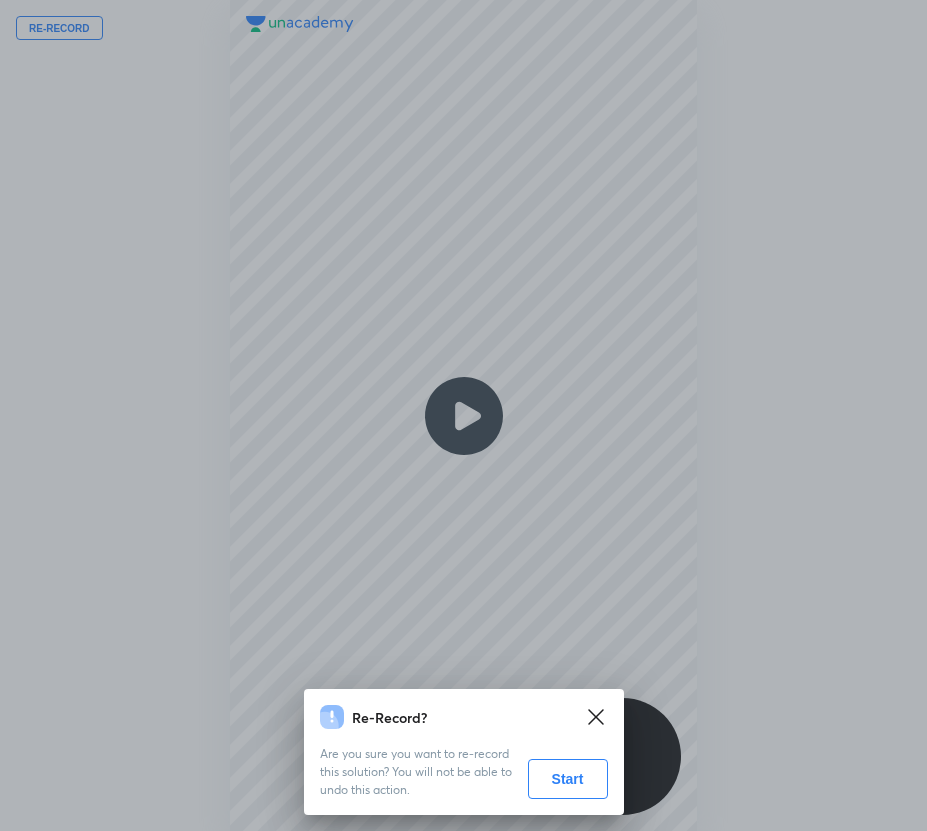 click on "Start" at bounding box center [568, 779] 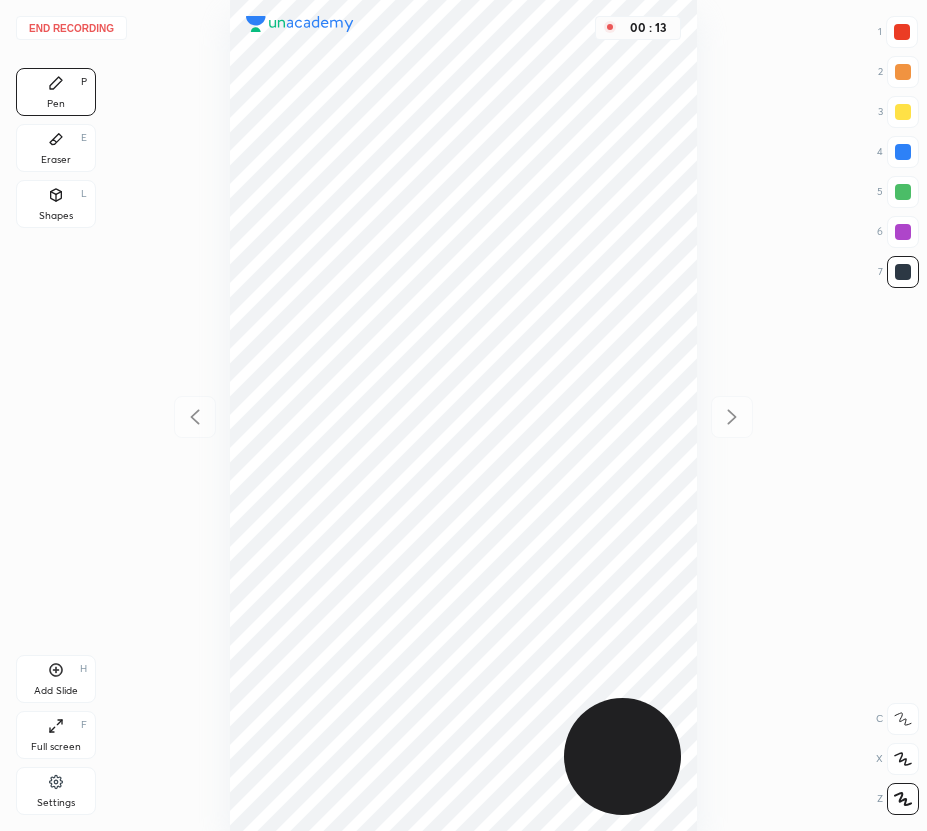 drag, startPoint x: 38, startPoint y: 145, endPoint x: 84, endPoint y: 159, distance: 48.08326 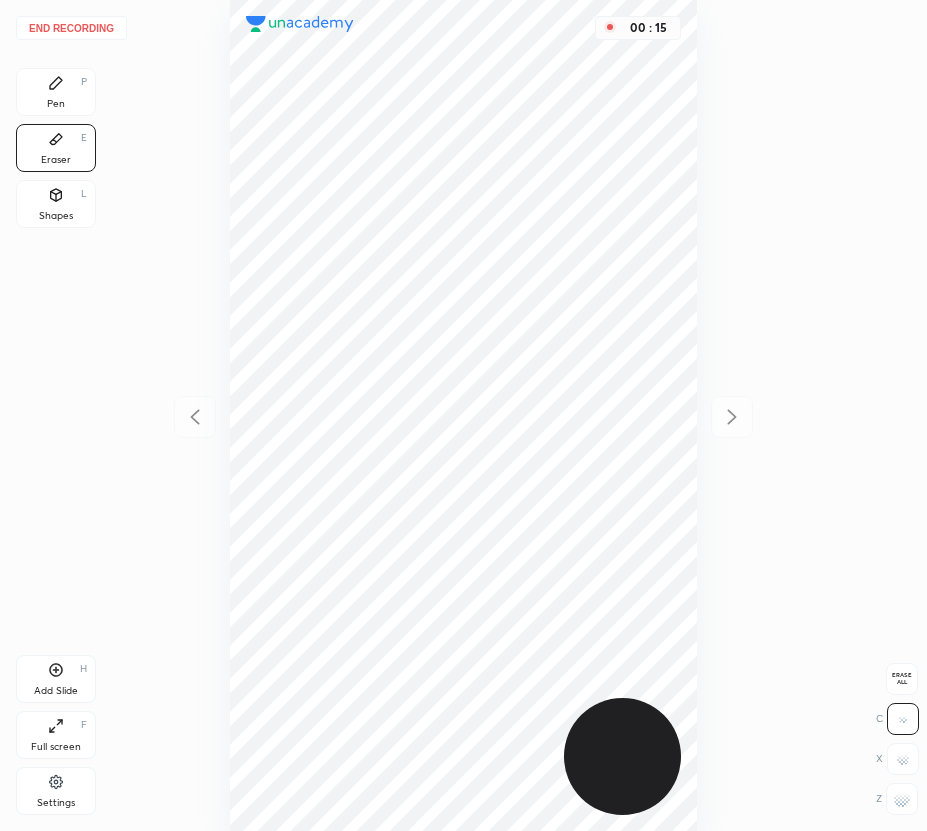 drag, startPoint x: 40, startPoint y: 87, endPoint x: 223, endPoint y: 118, distance: 185.60712 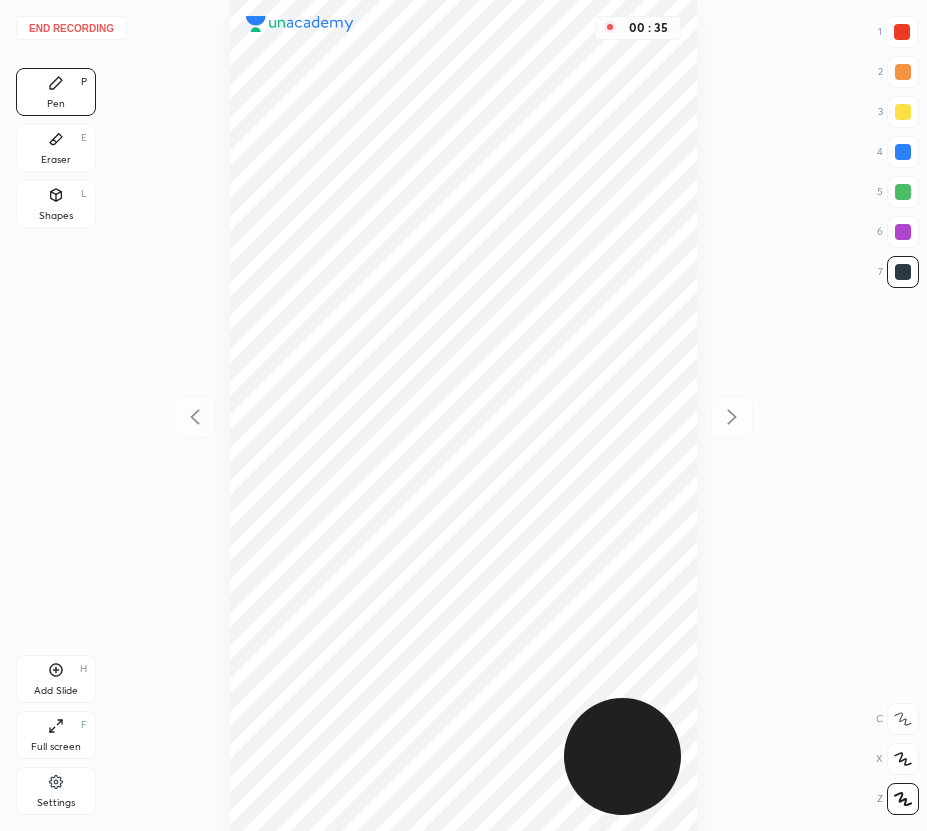 drag, startPoint x: 899, startPoint y: 33, endPoint x: 721, endPoint y: 50, distance: 178.80995 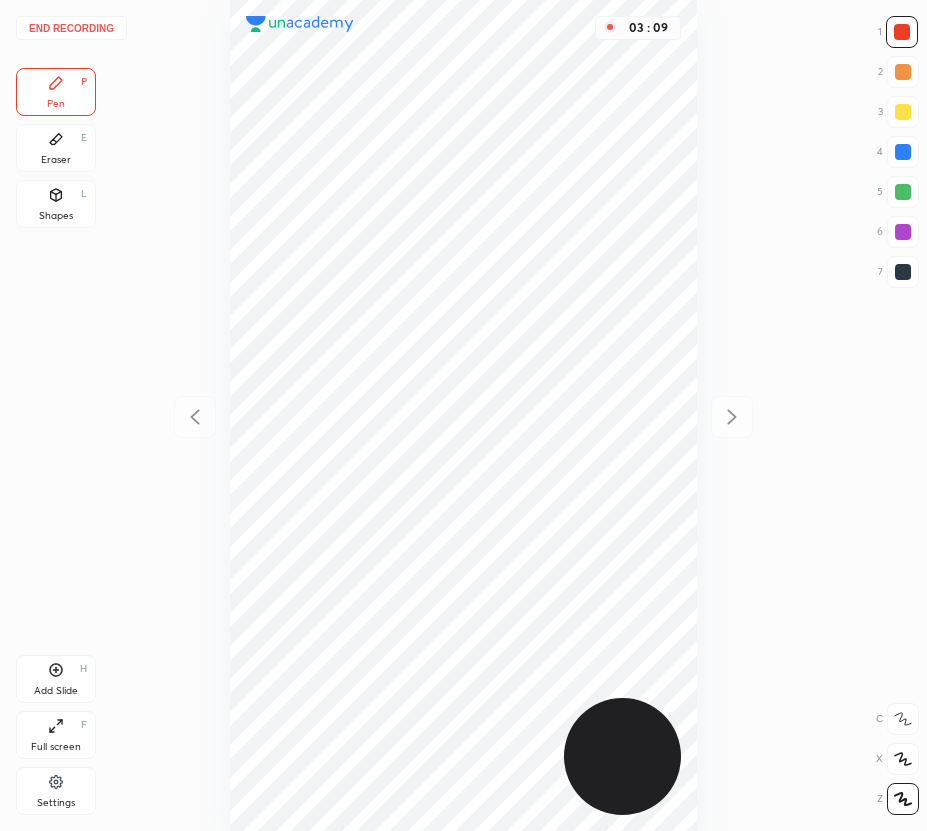 click 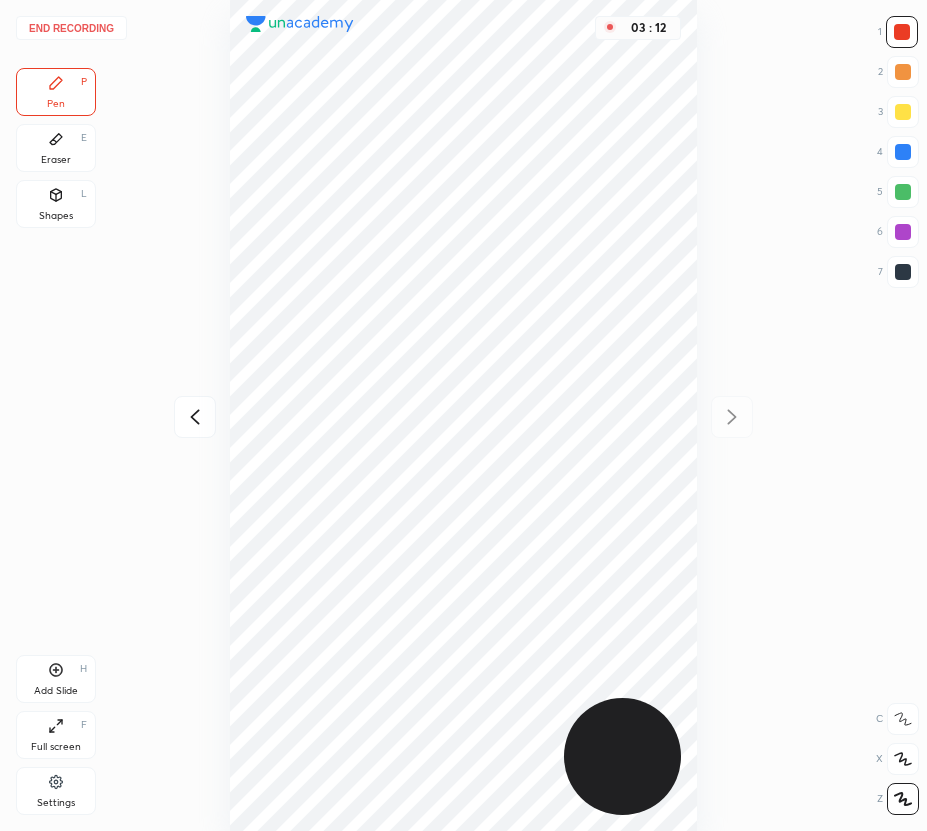 click at bounding box center [195, 417] 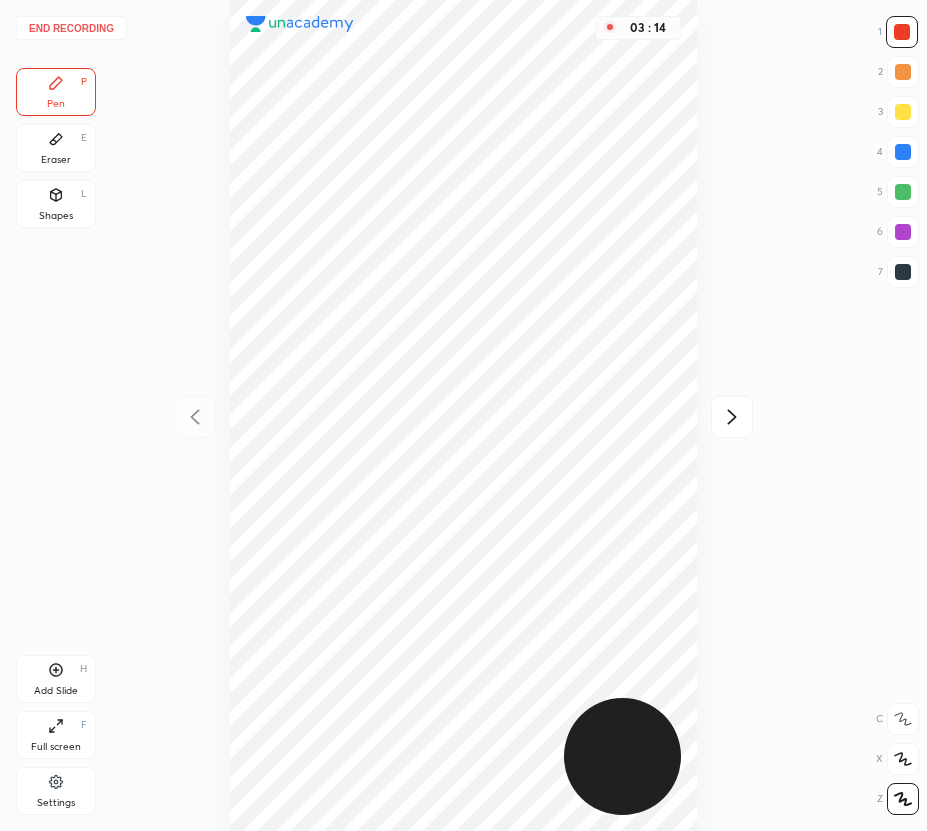 drag, startPoint x: 731, startPoint y: 416, endPoint x: 719, endPoint y: 411, distance: 13 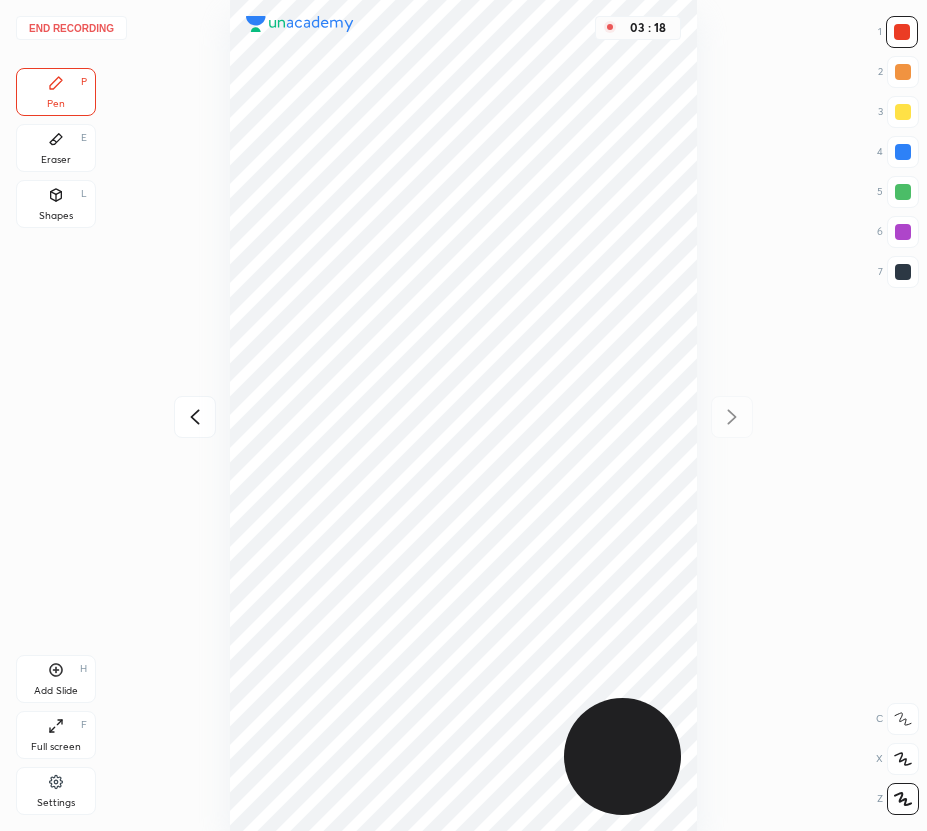 drag, startPoint x: 194, startPoint y: 411, endPoint x: 184, endPoint y: 394, distance: 19.723083 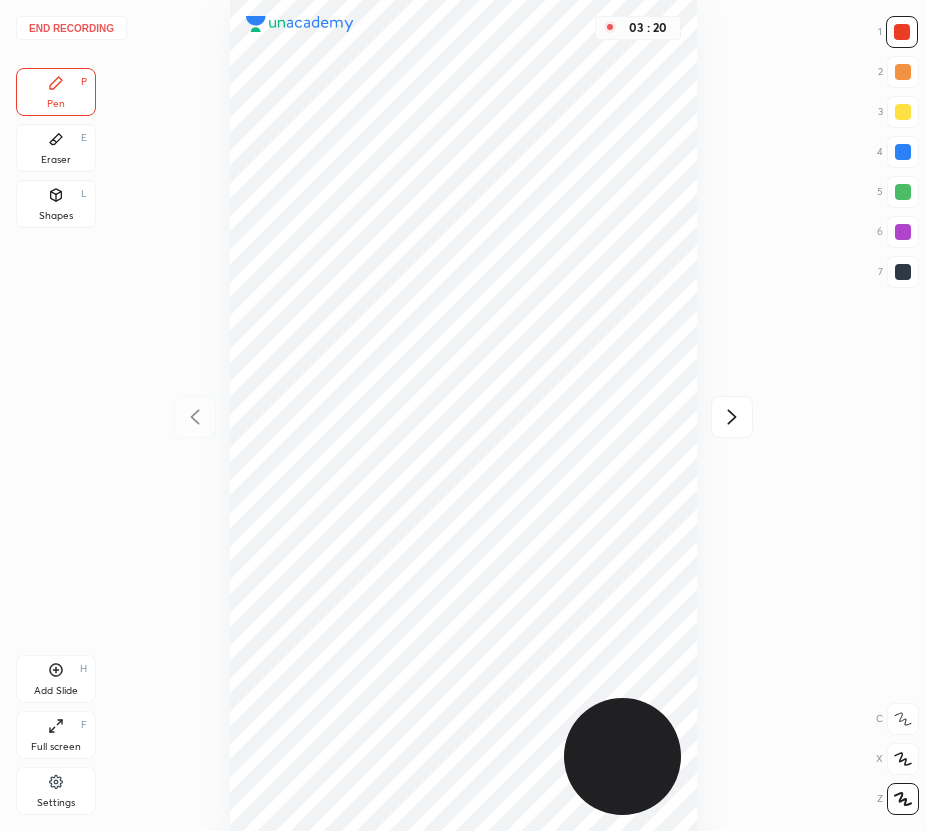 click 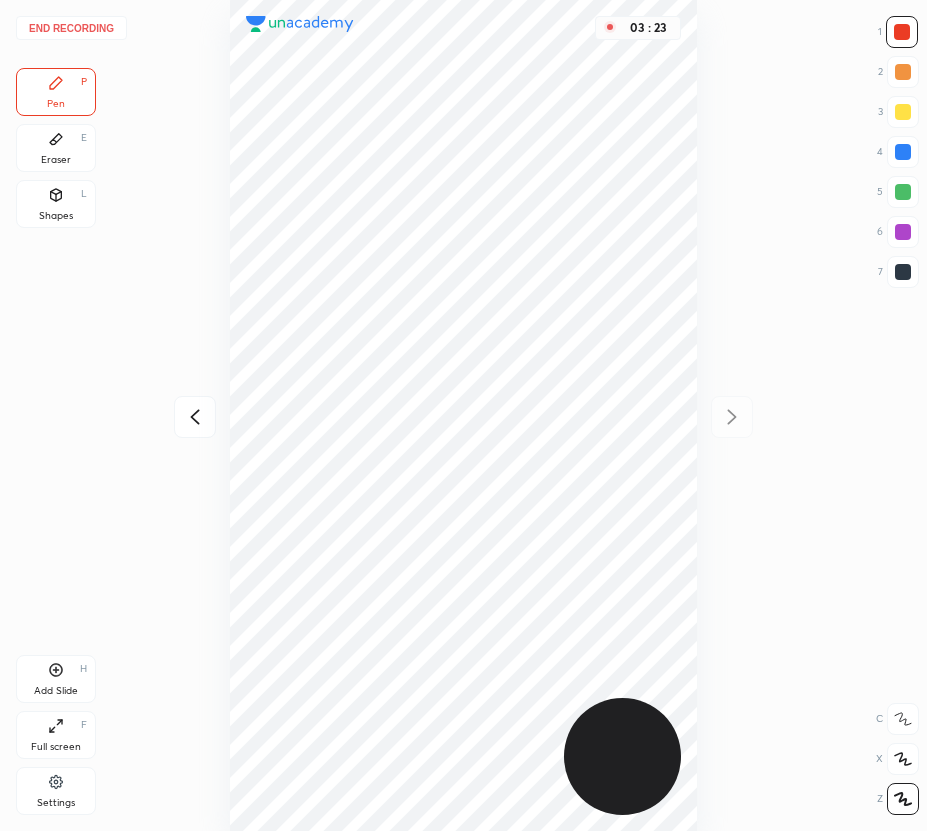 click 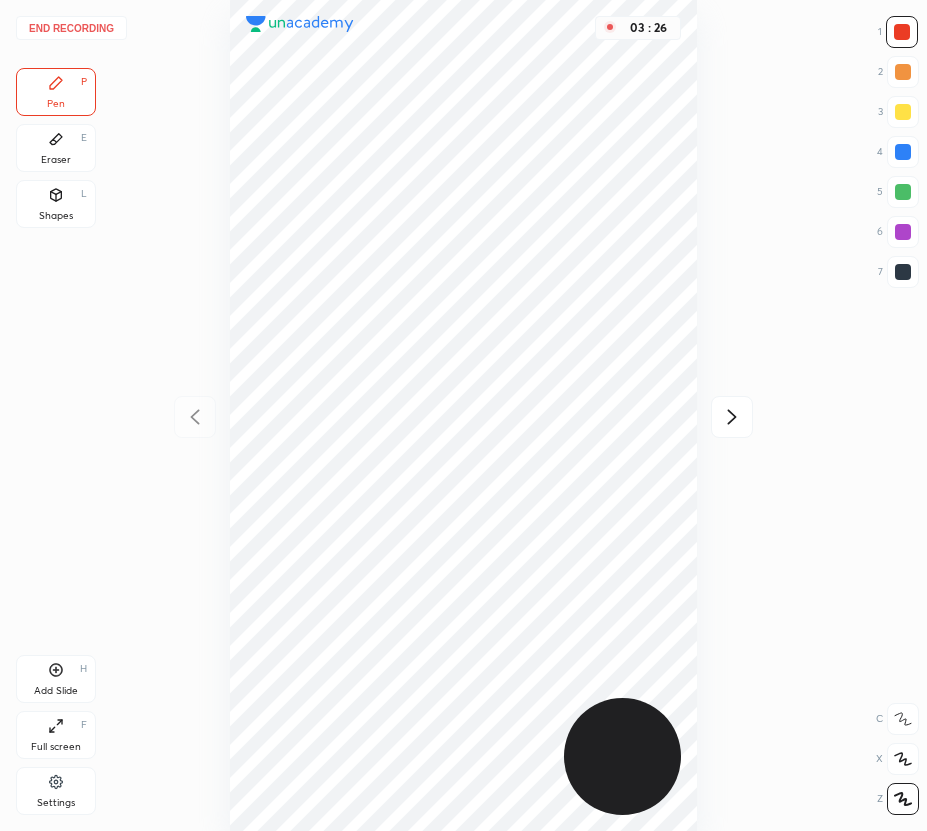 click at bounding box center [732, 417] 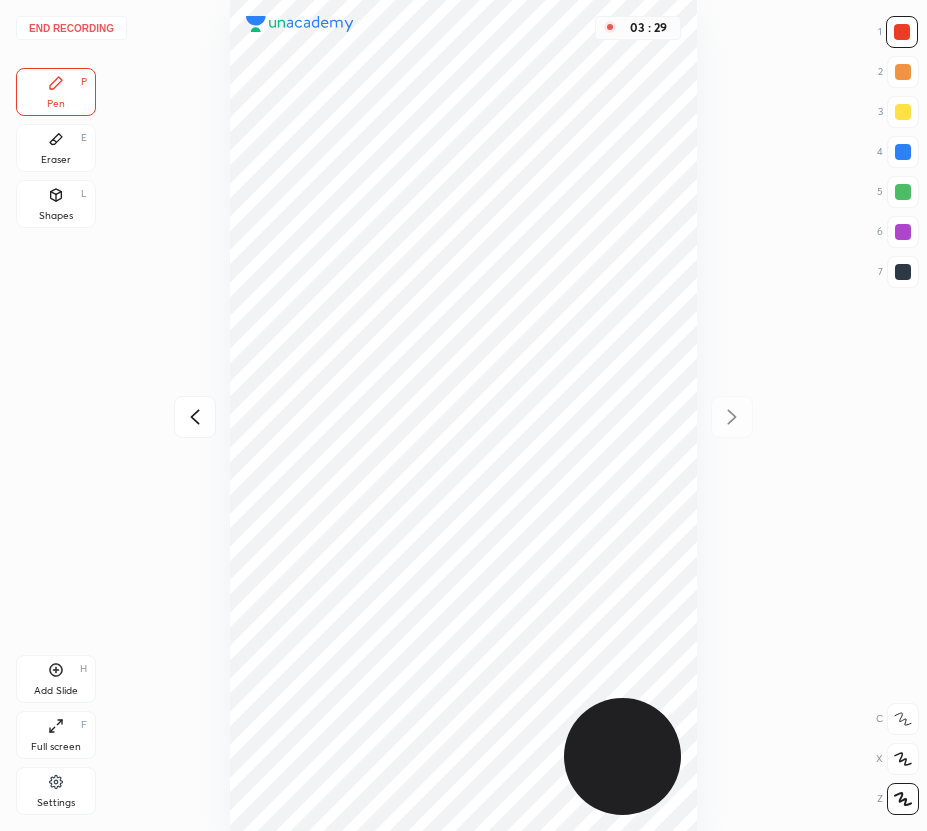 click 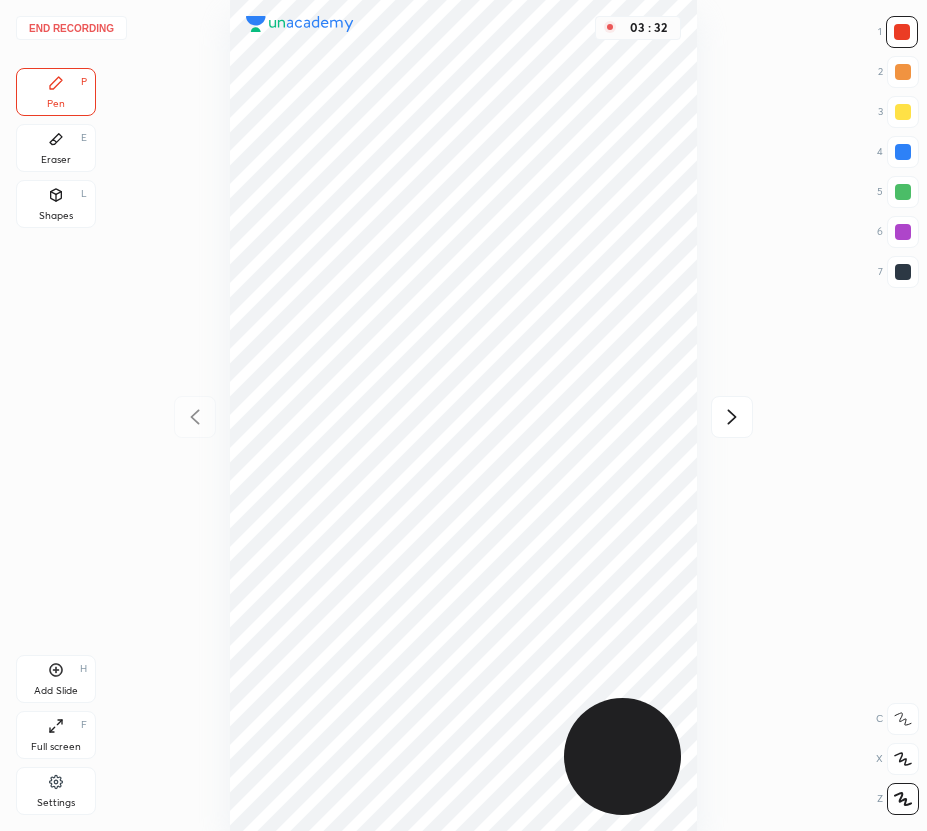 click 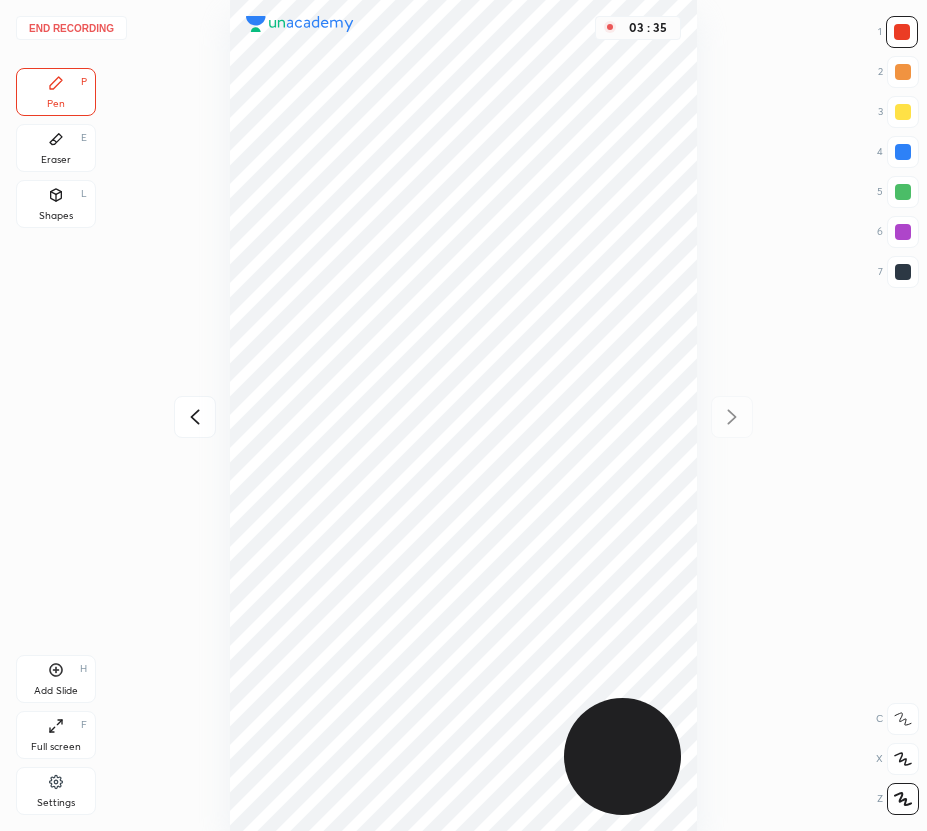 click 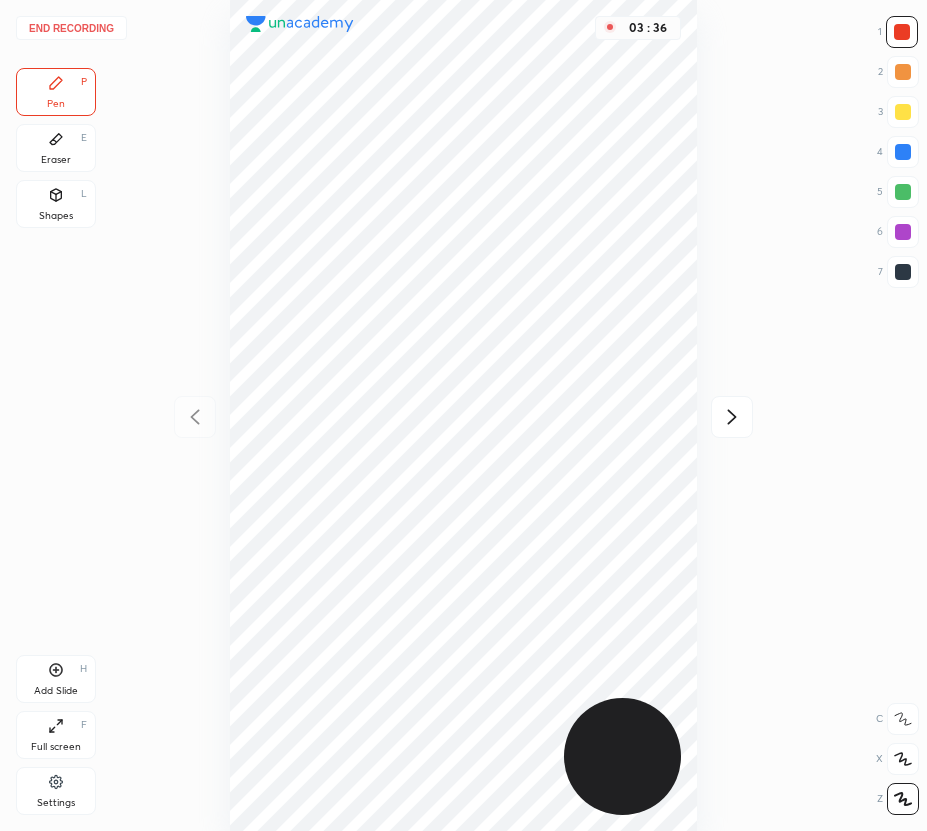 click 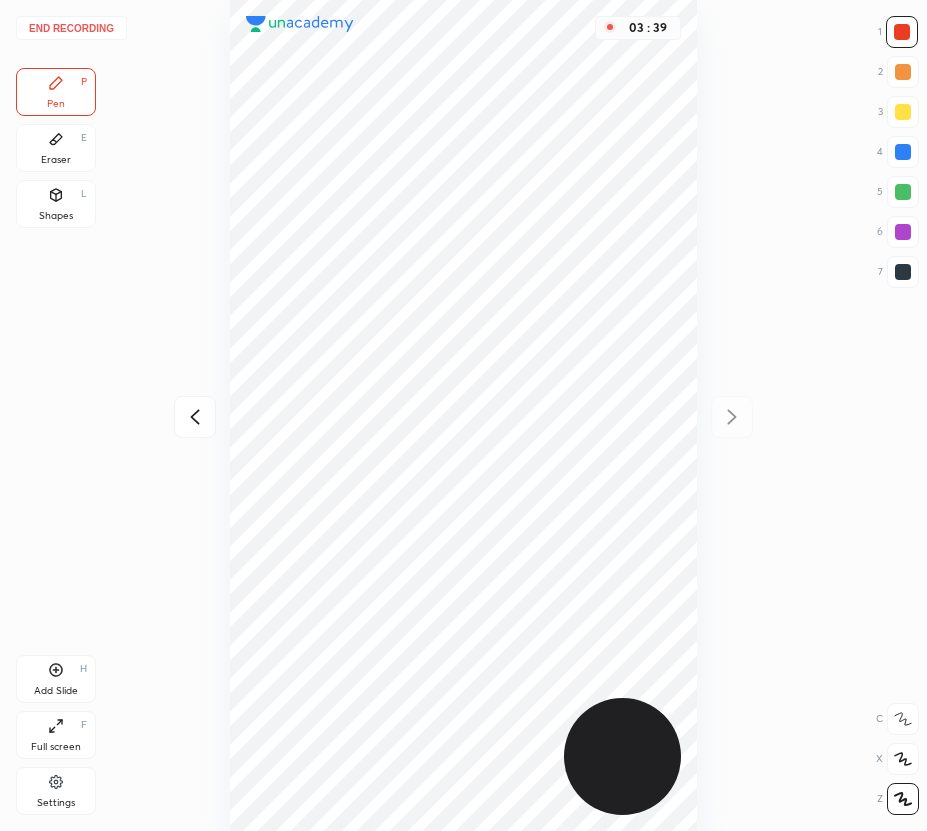 click 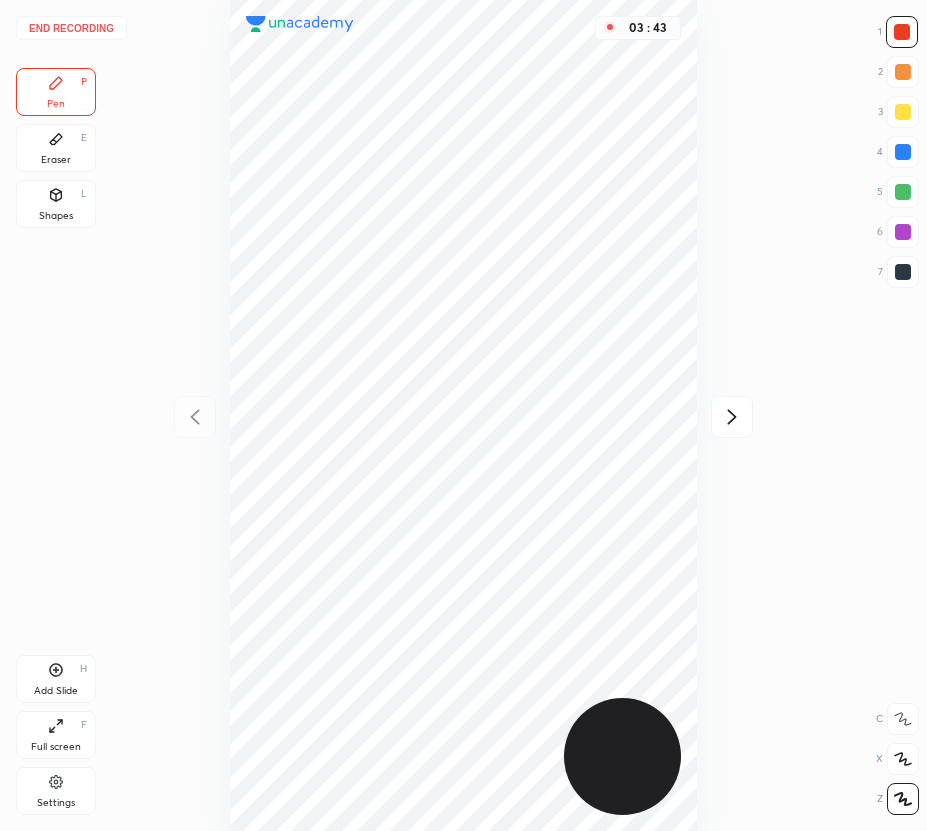 click 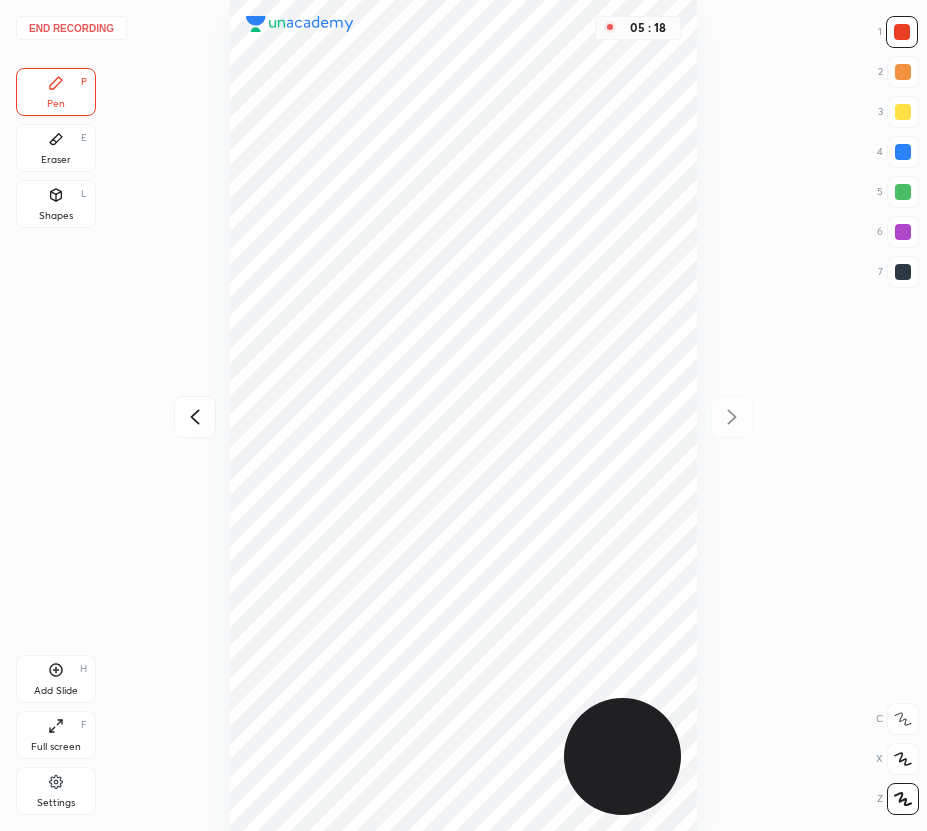 click at bounding box center (903, 152) 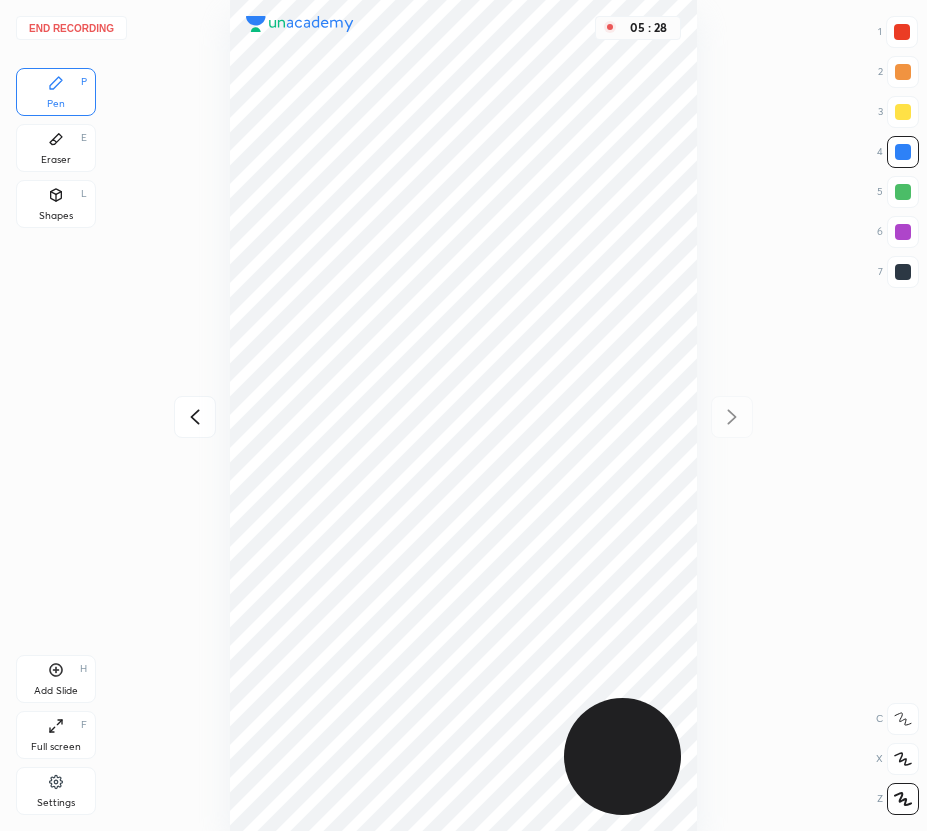 click on "Eraser E" at bounding box center [56, 148] 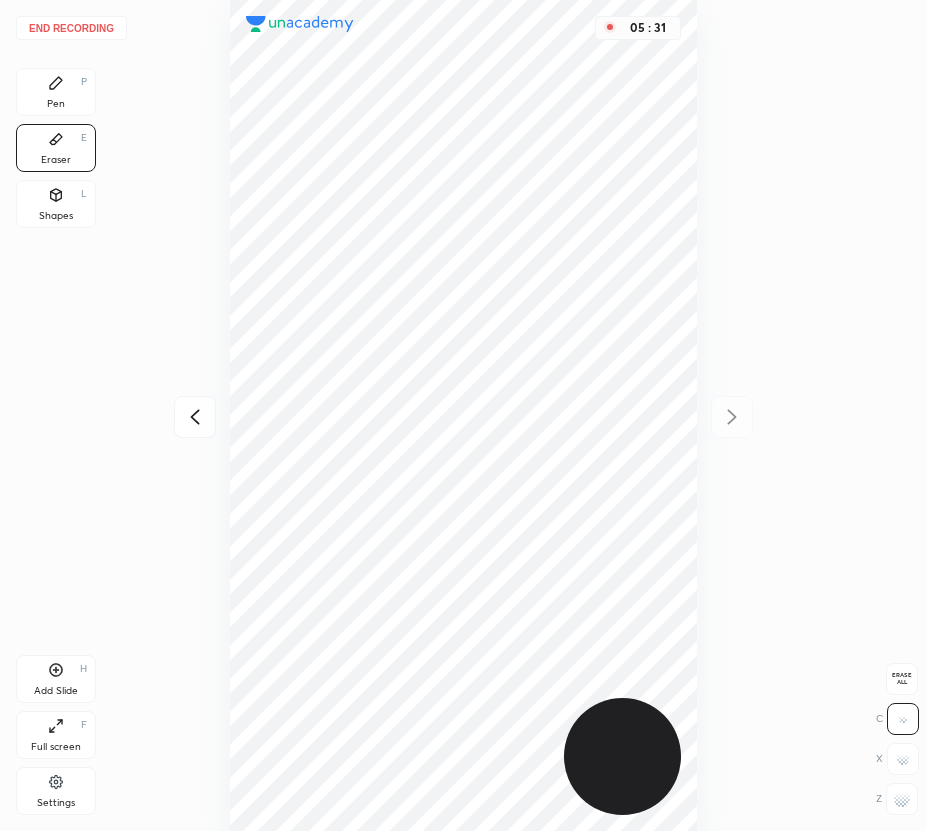 drag, startPoint x: 48, startPoint y: 70, endPoint x: 207, endPoint y: 290, distance: 271.44244 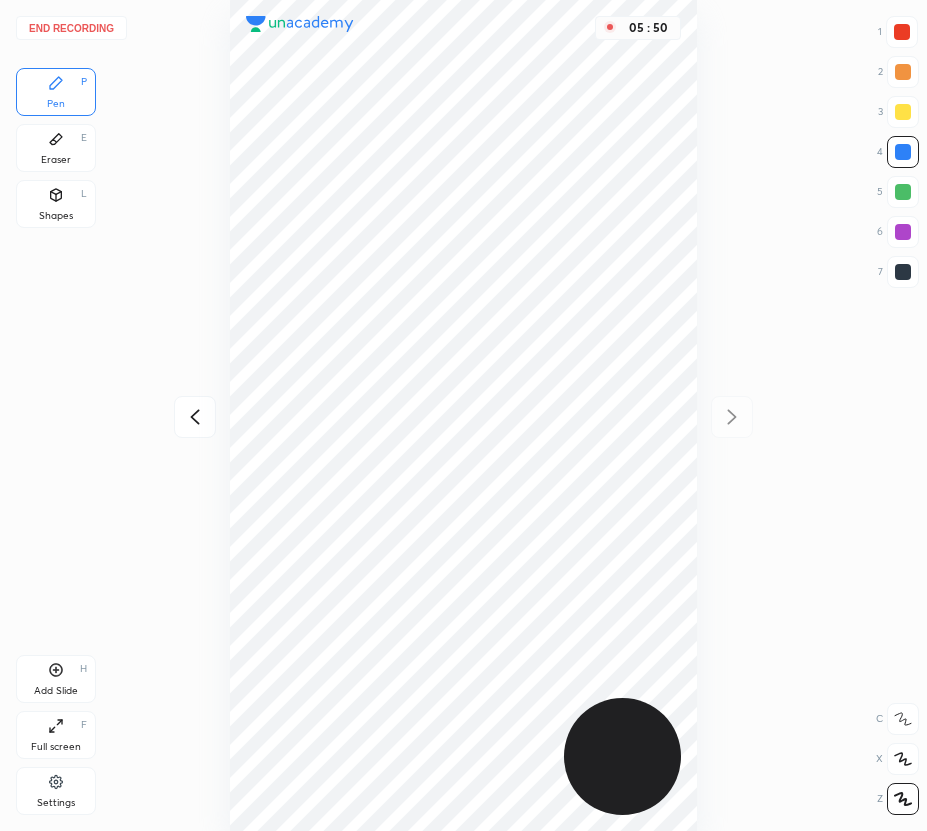 click on "Eraser E" at bounding box center [56, 148] 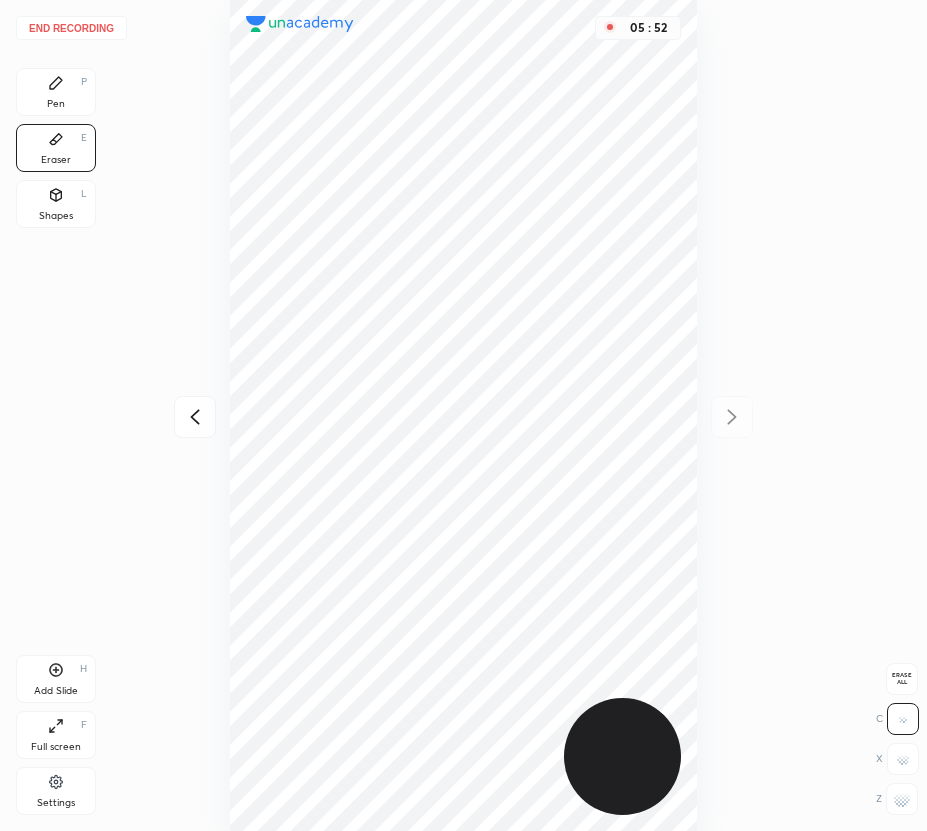 drag, startPoint x: 56, startPoint y: 92, endPoint x: 180, endPoint y: 110, distance: 125.299644 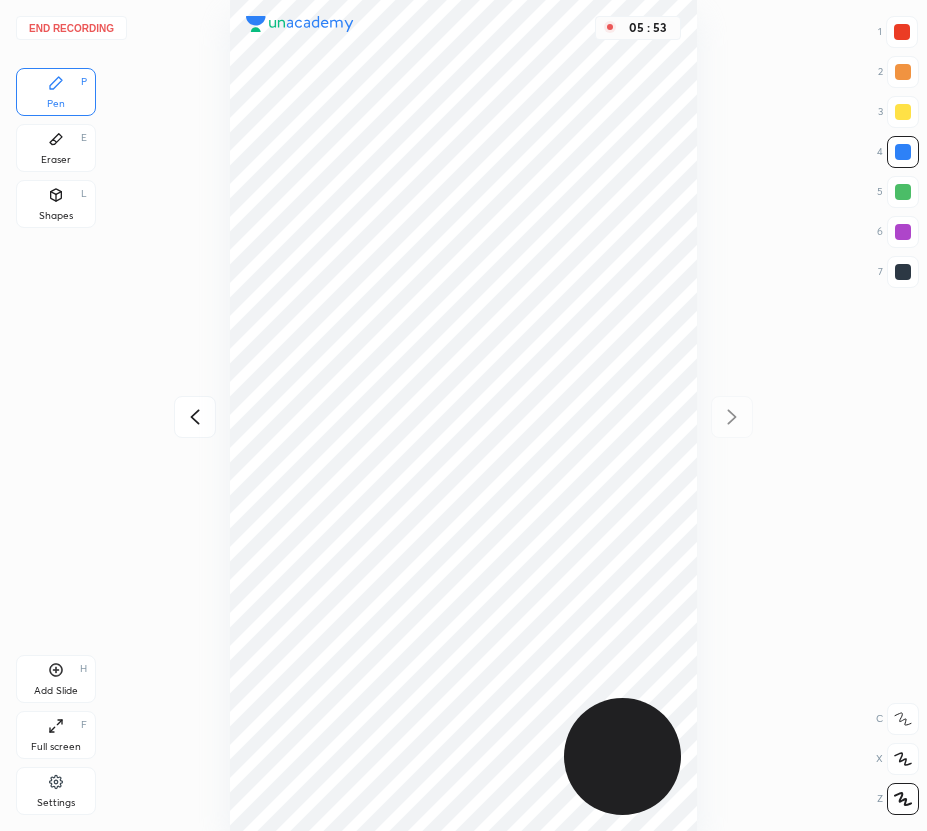 click at bounding box center [903, 232] 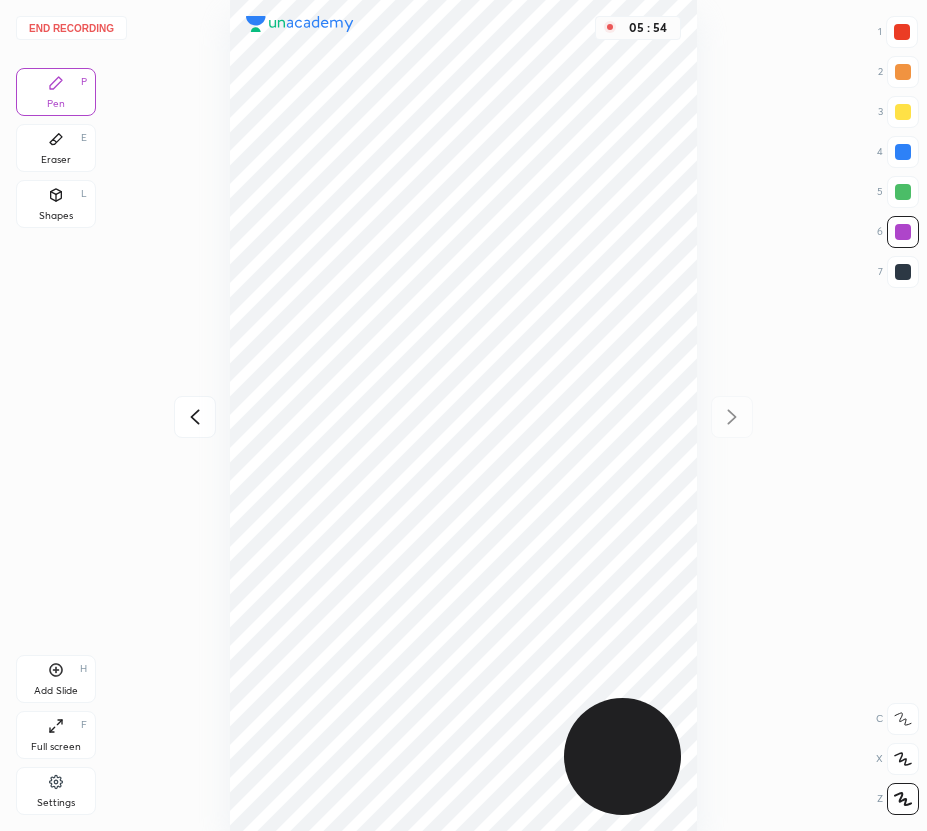 click at bounding box center [903, 272] 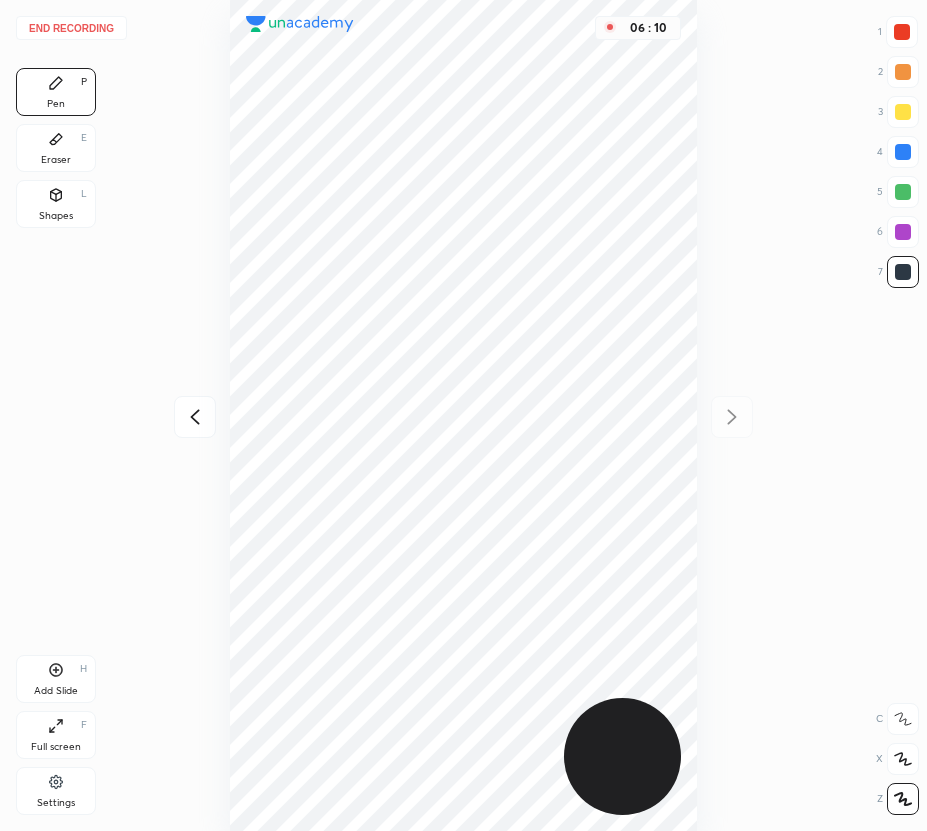click on "Add Slide H" at bounding box center (56, 679) 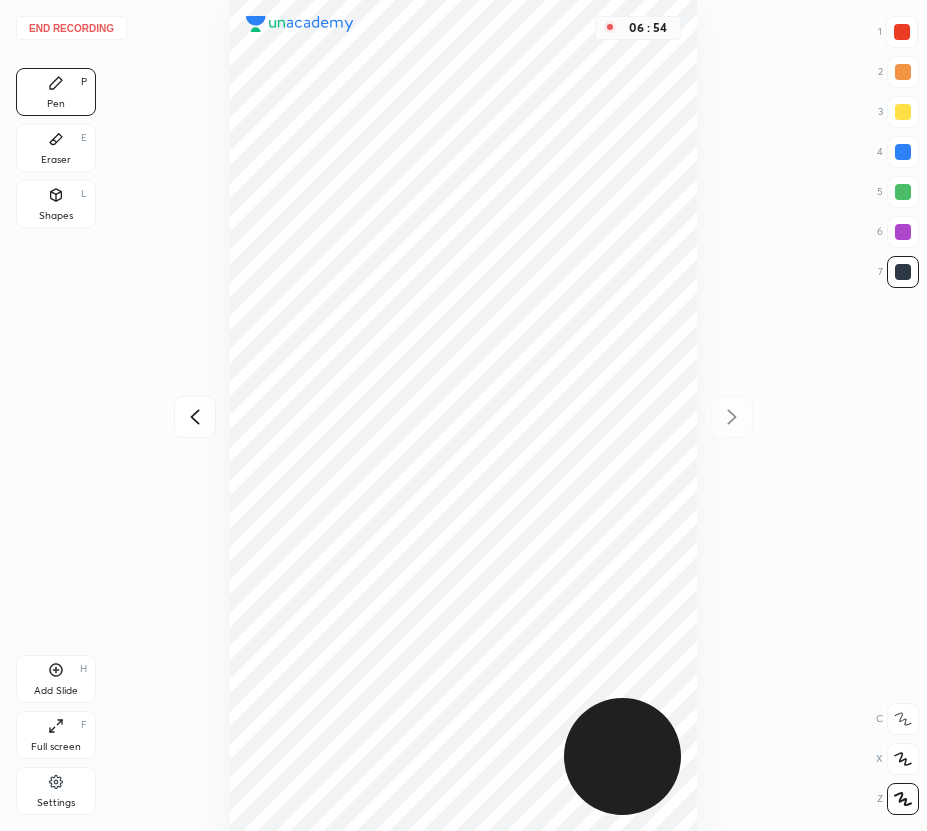 click on "Add Slide" at bounding box center [56, 691] 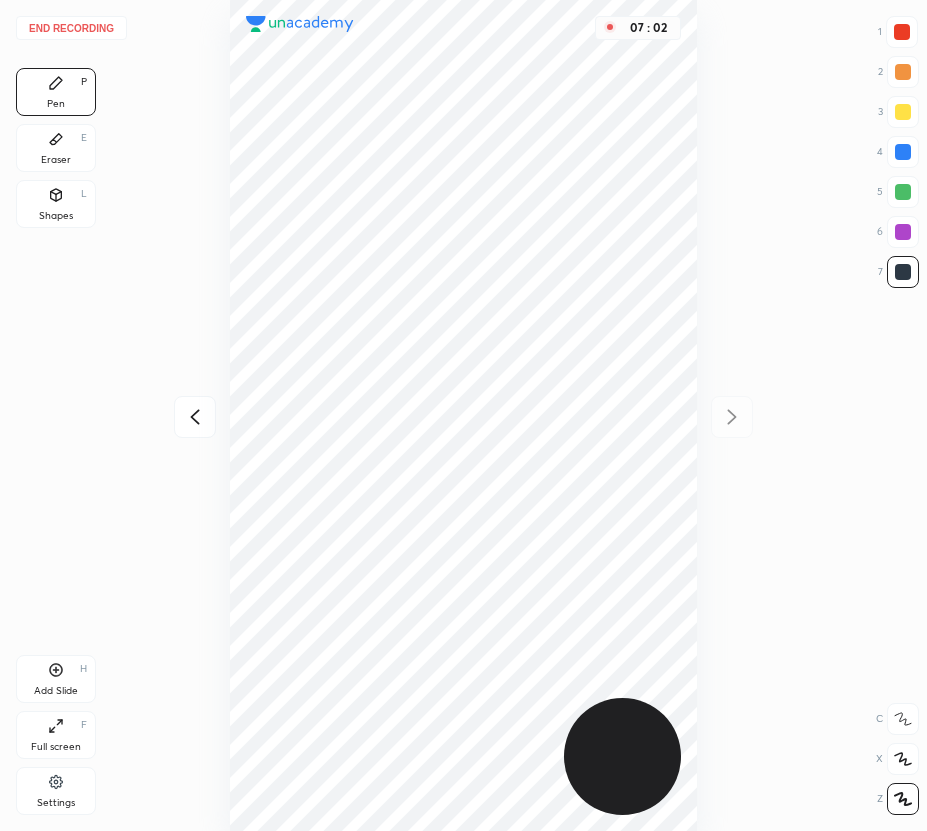 click 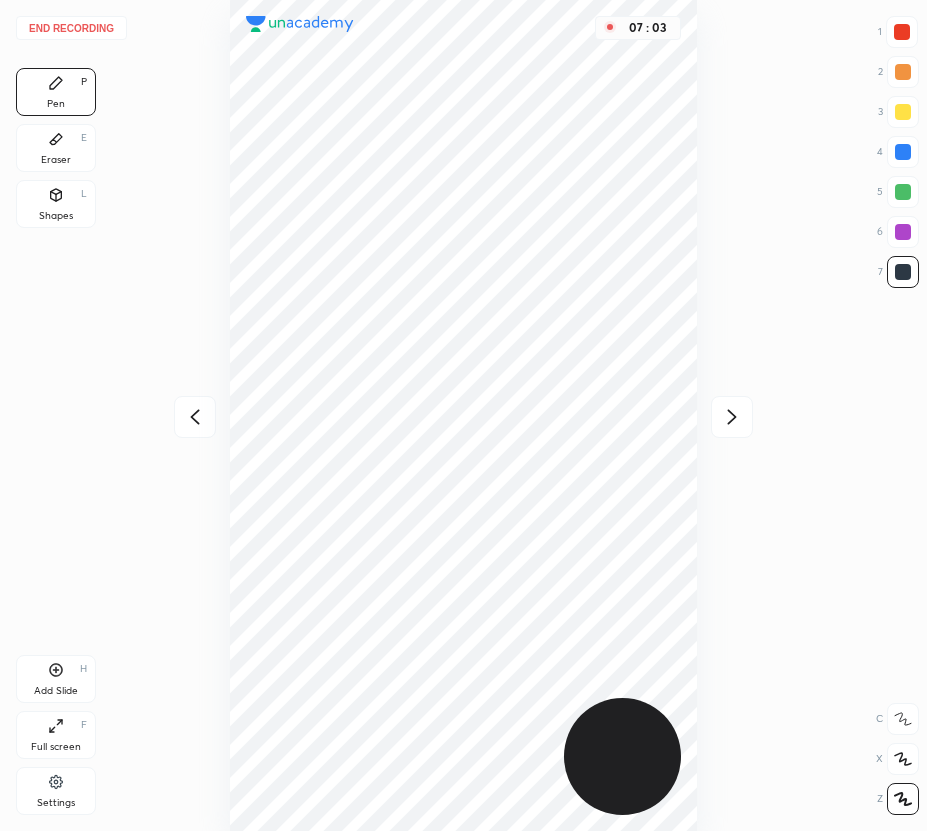 drag, startPoint x: 729, startPoint y: 409, endPoint x: 709, endPoint y: 401, distance: 21.540659 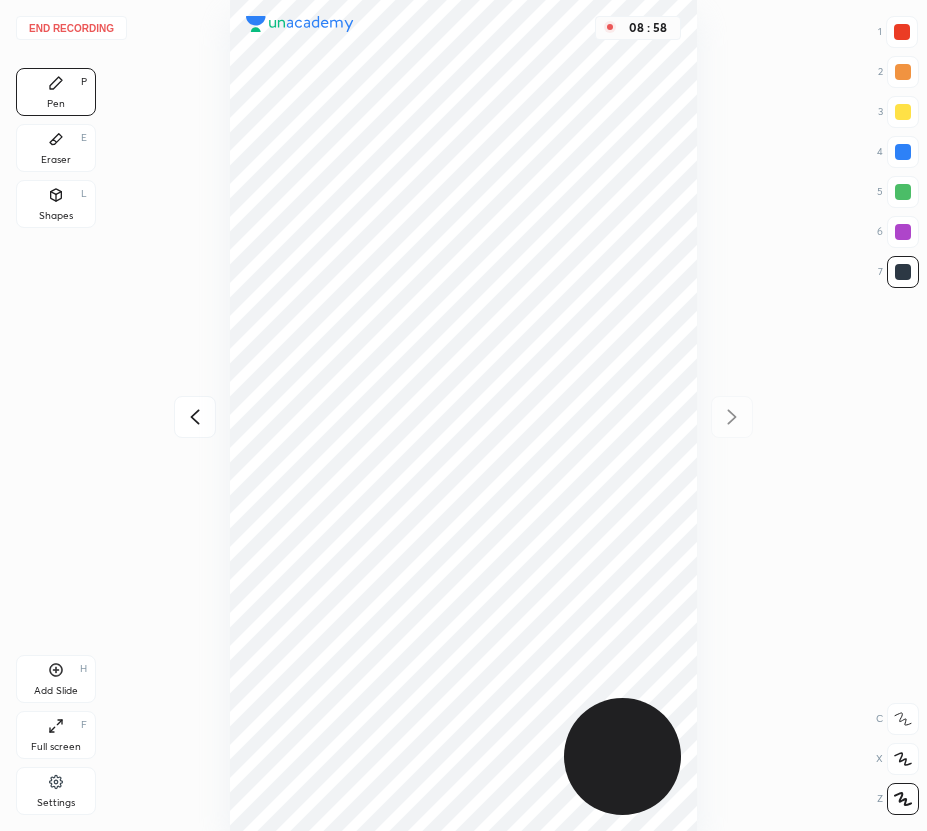 click on "End recording" at bounding box center (71, 28) 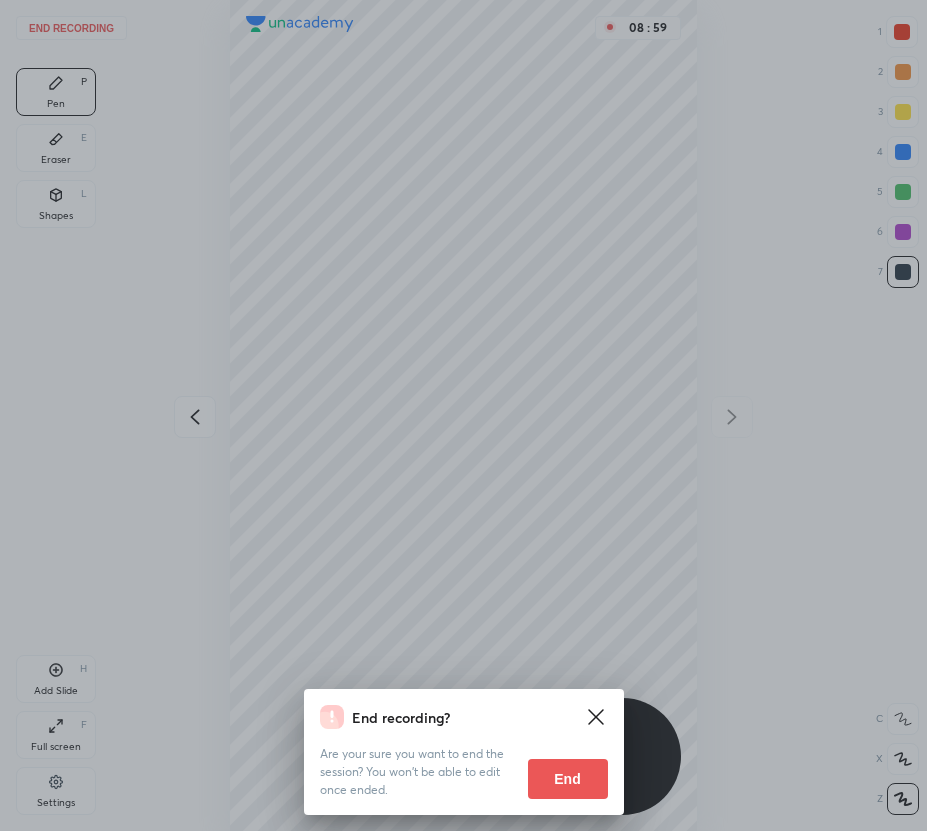 click on "End" at bounding box center [568, 779] 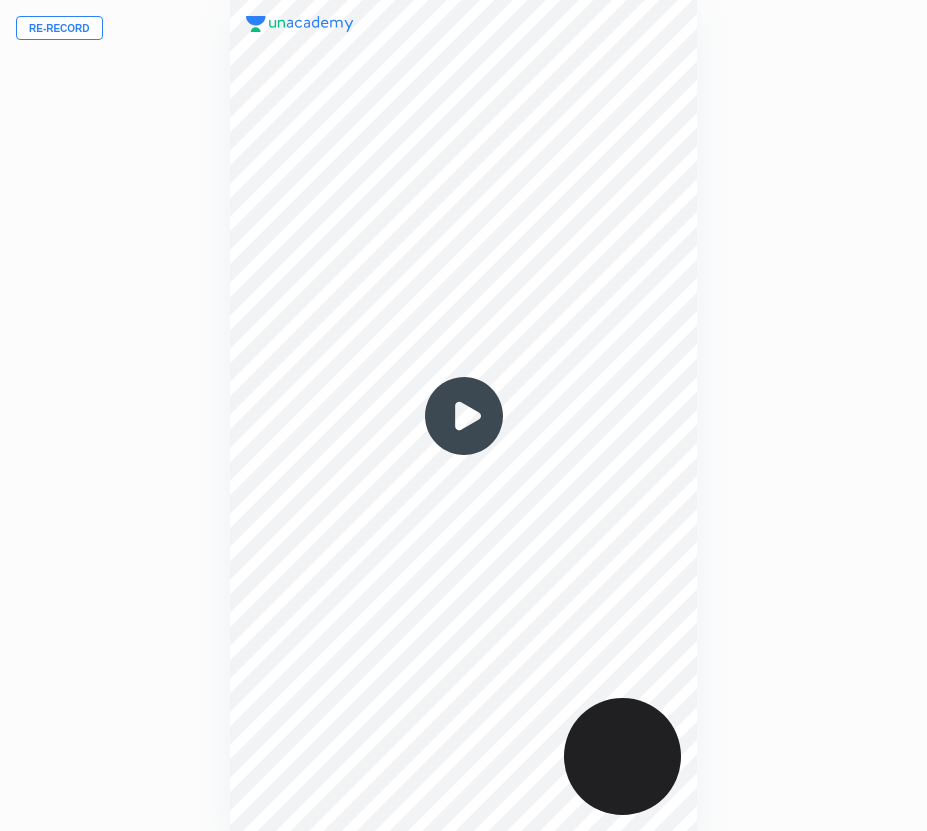 click on "Re-record" at bounding box center (59, 28) 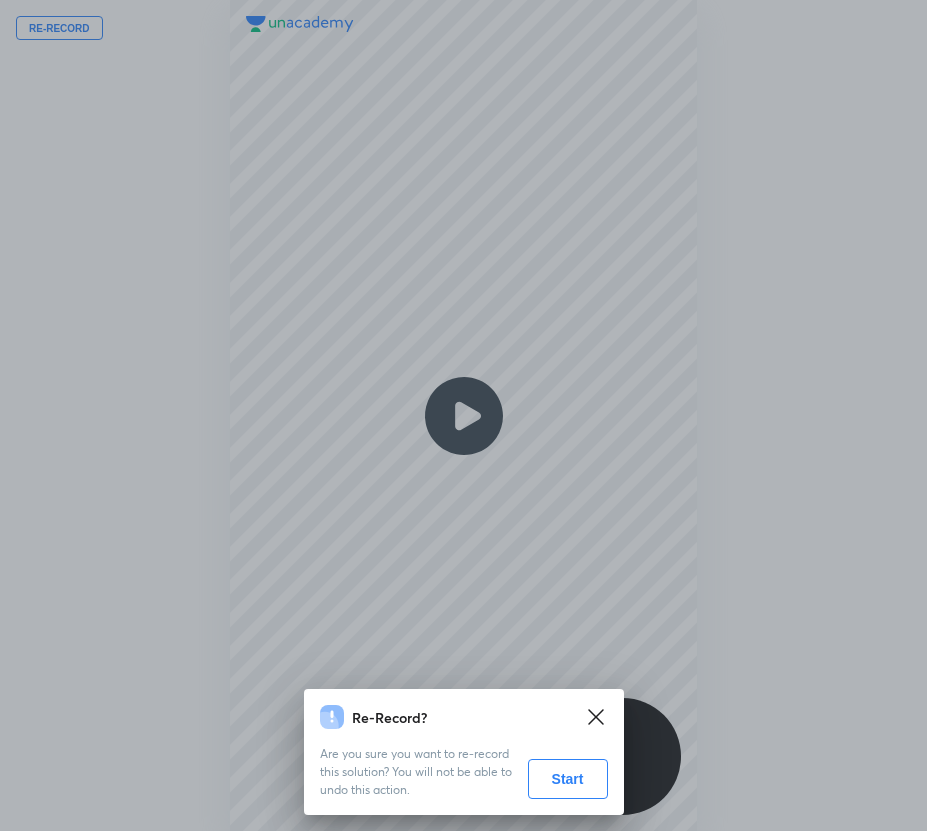 drag, startPoint x: 579, startPoint y: 779, endPoint x: 512, endPoint y: 772, distance: 67.36468 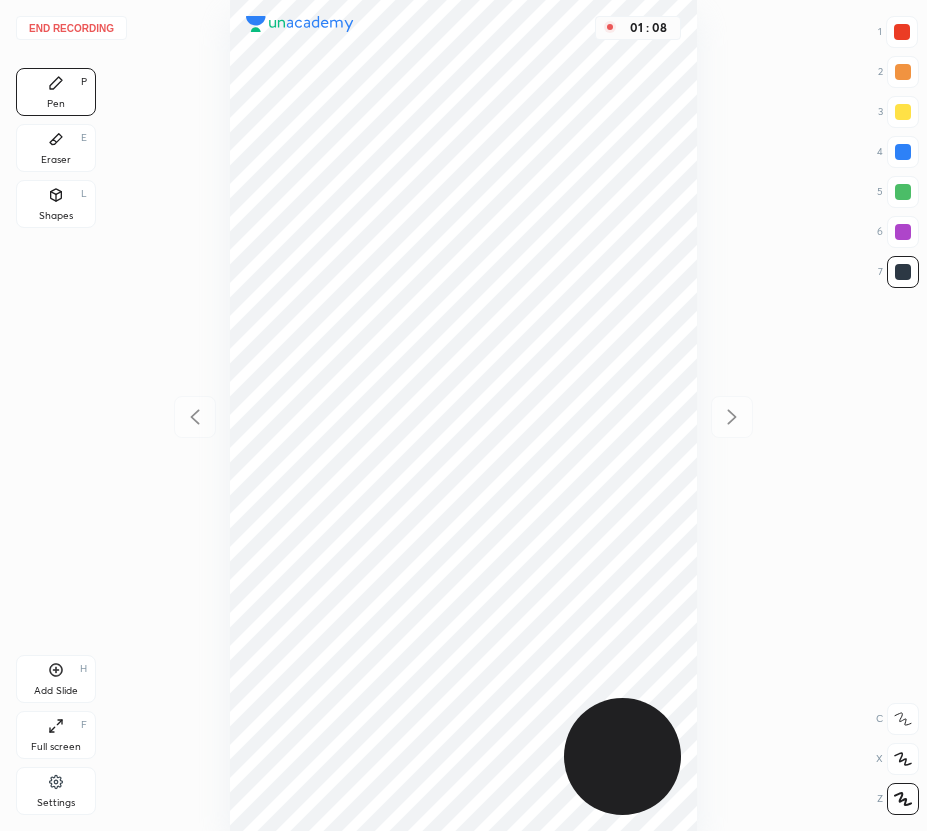 click 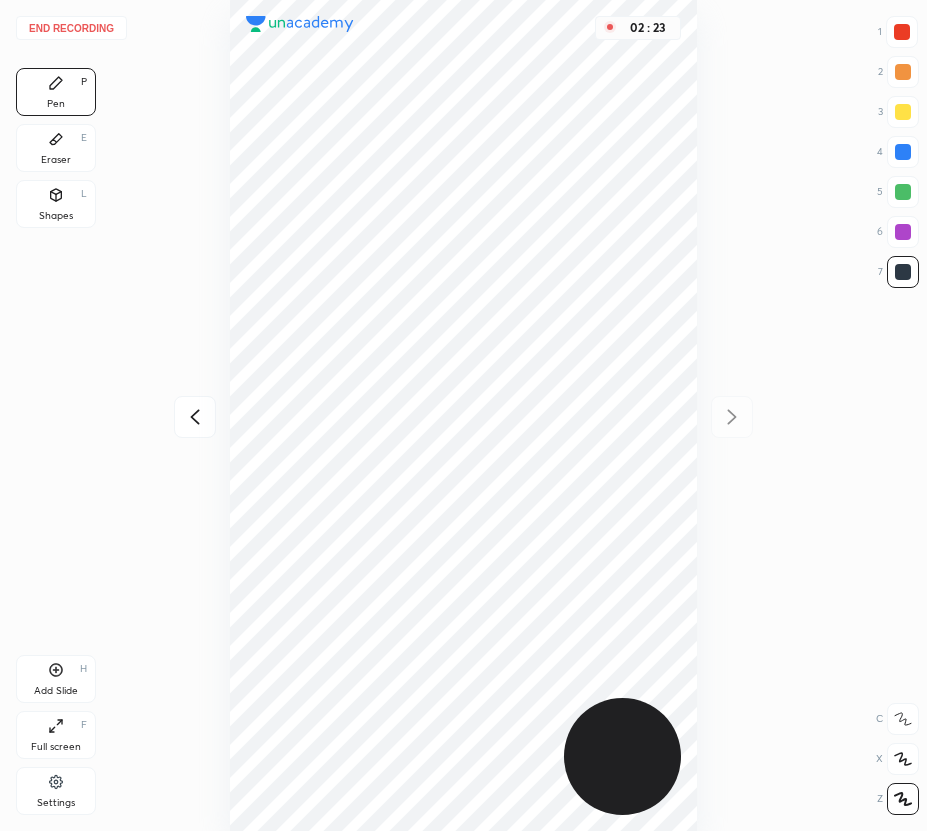 click on "Add Slide H" at bounding box center (56, 679) 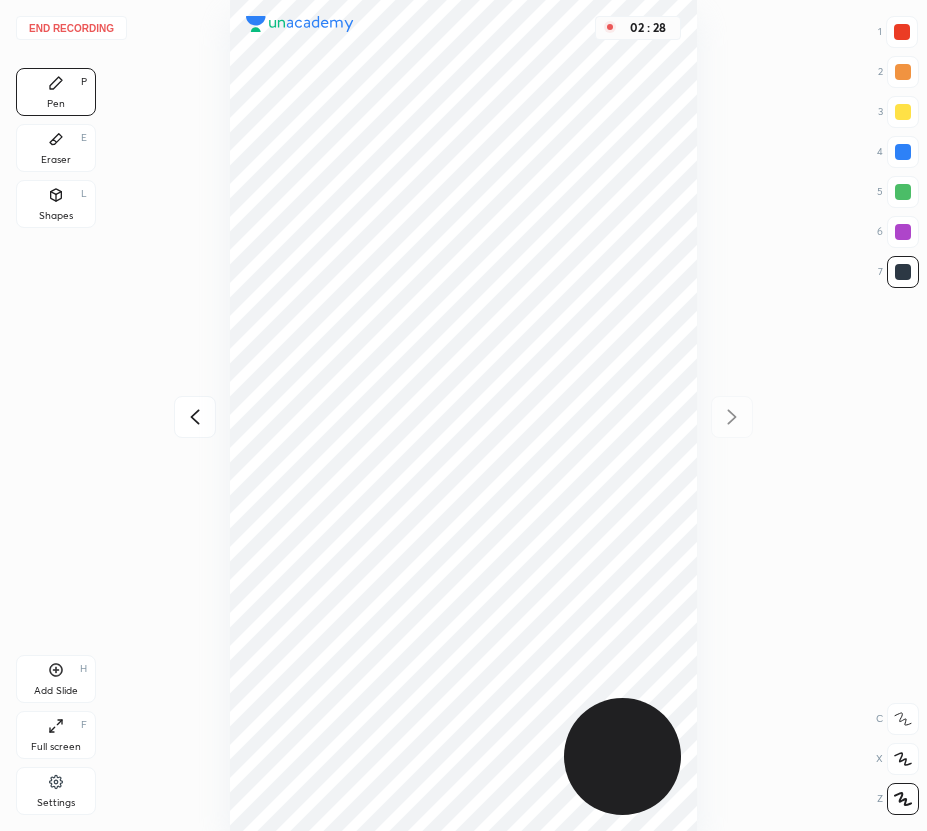 click 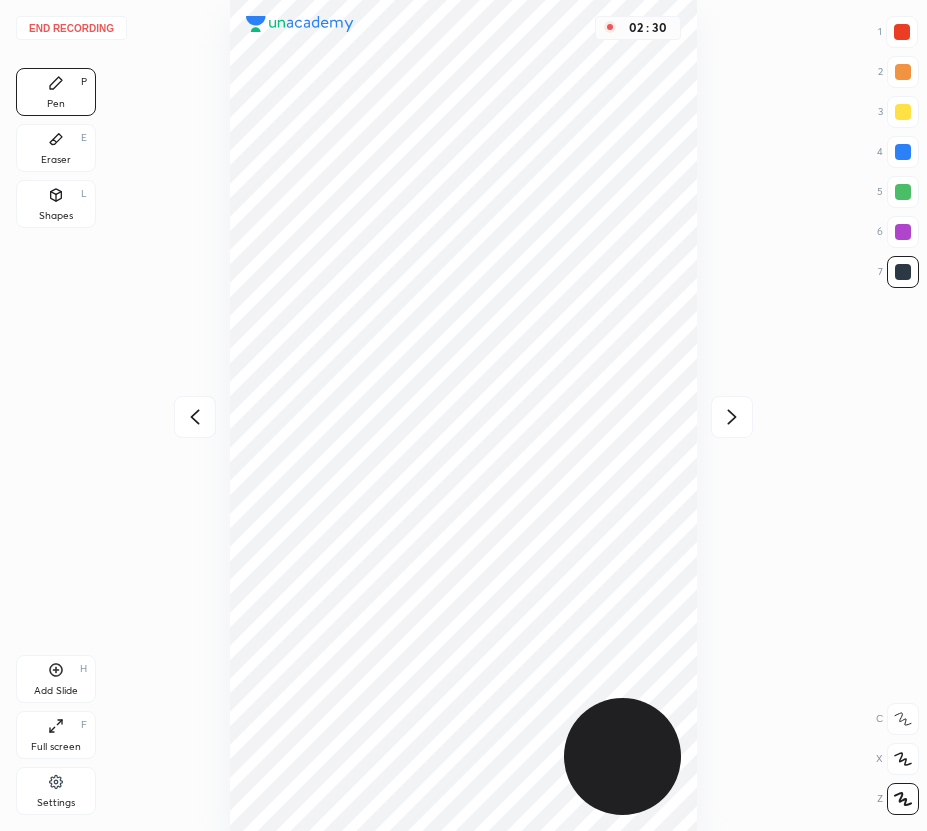 click 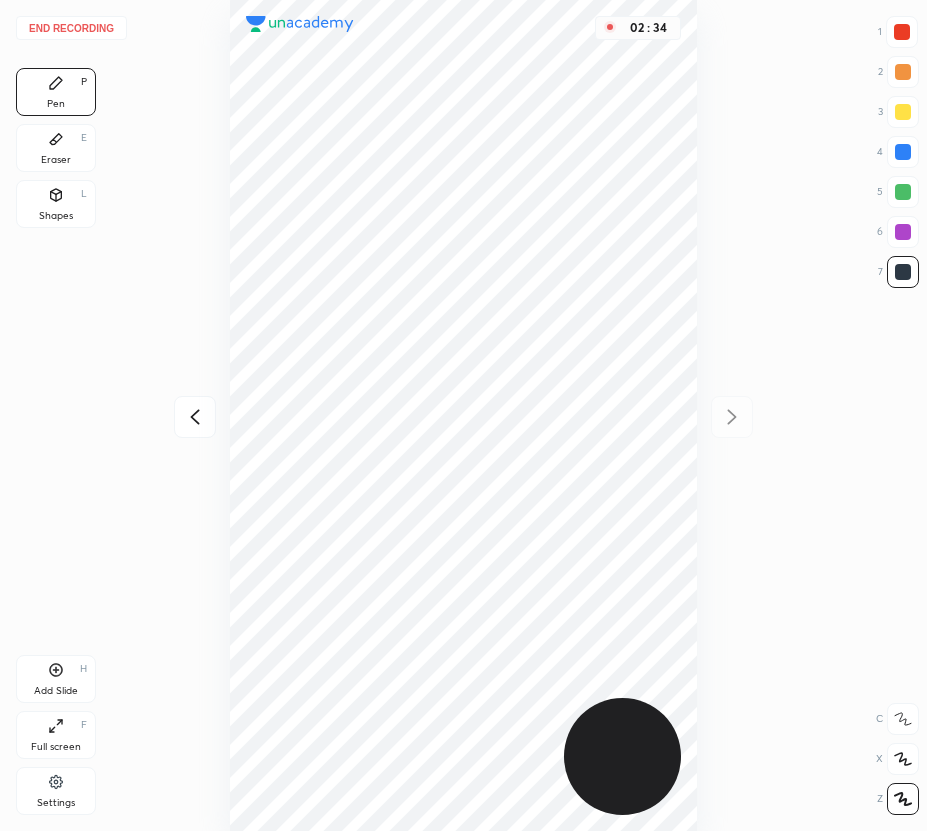click on "Eraser E" at bounding box center (56, 148) 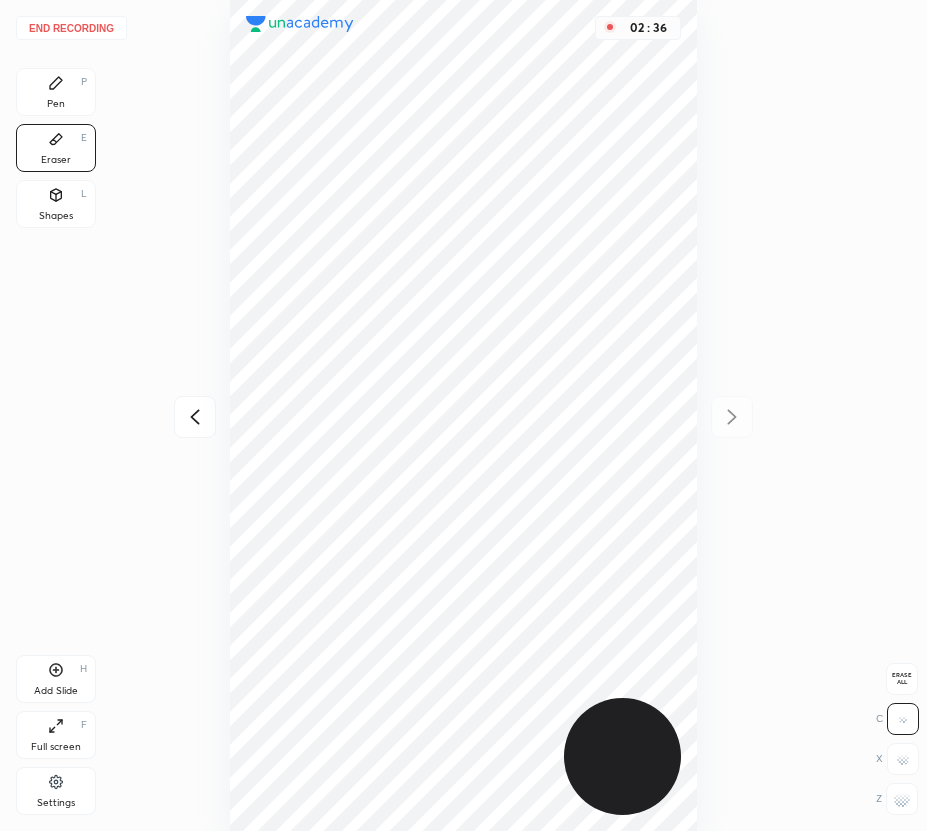 click on "Pen P" at bounding box center [56, 92] 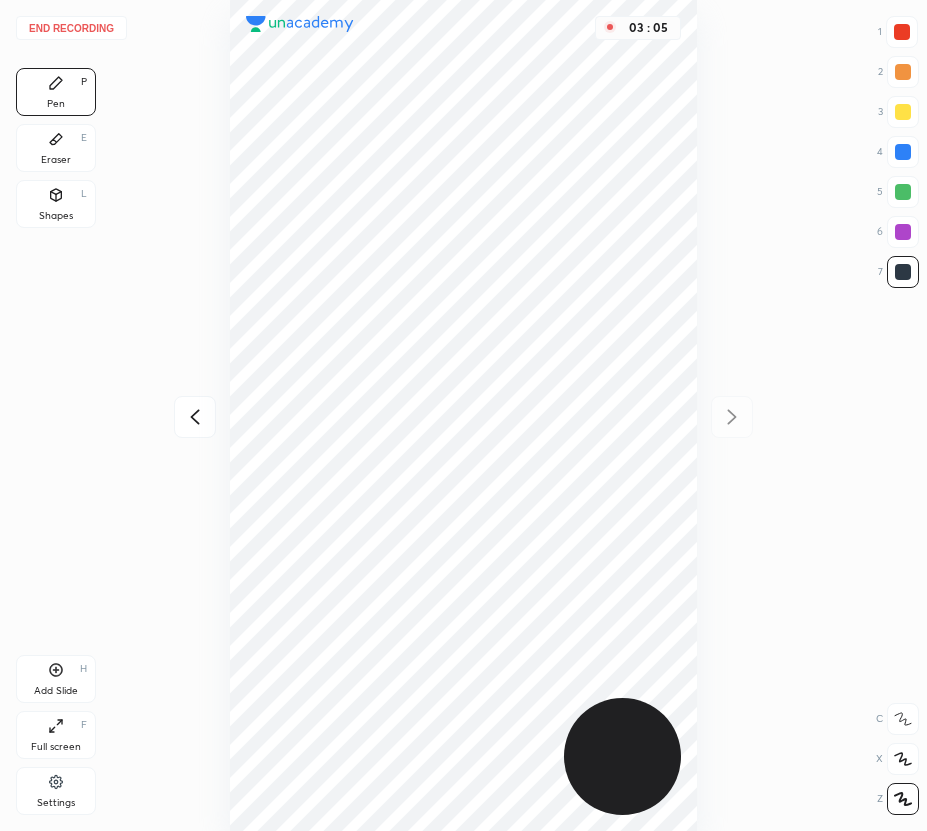 click on "End recording" at bounding box center (71, 28) 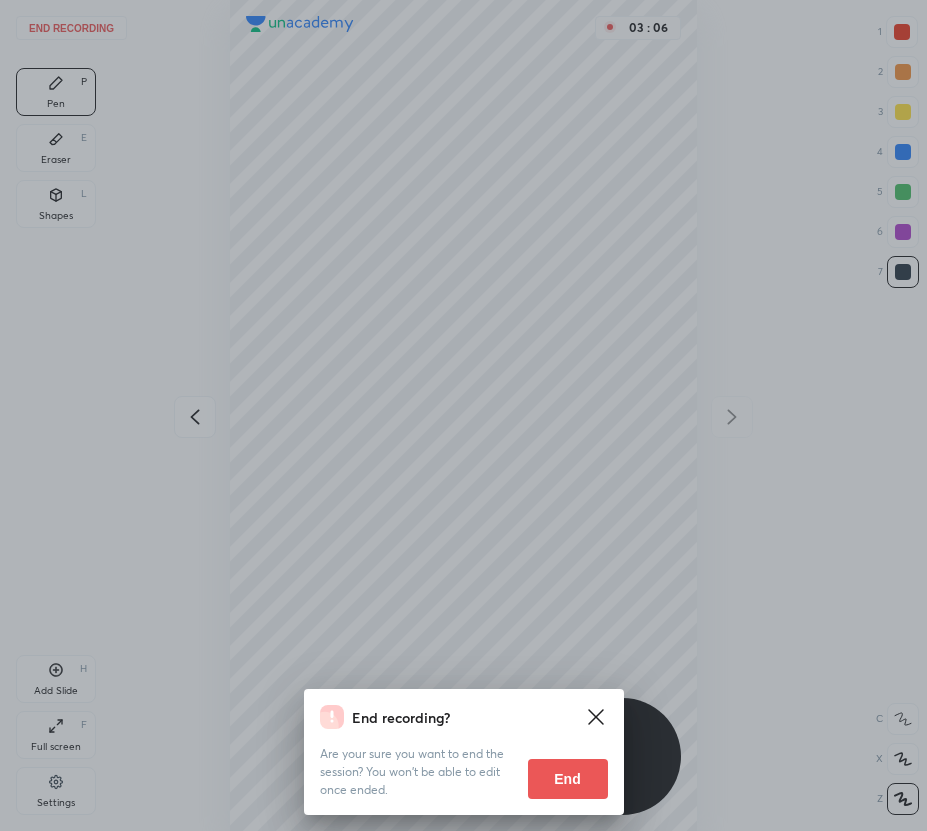 click on "End" at bounding box center [568, 779] 